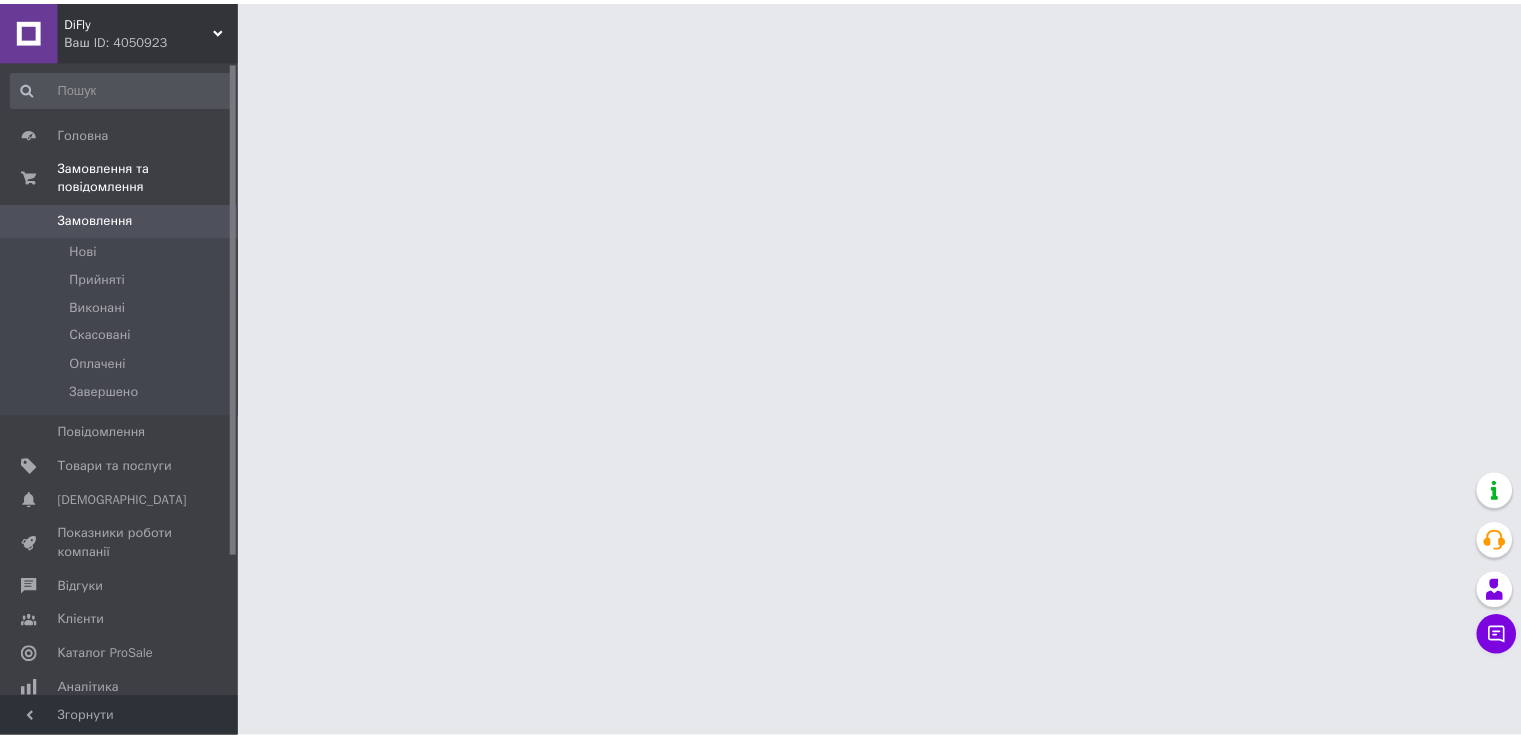 scroll, scrollTop: 0, scrollLeft: 0, axis: both 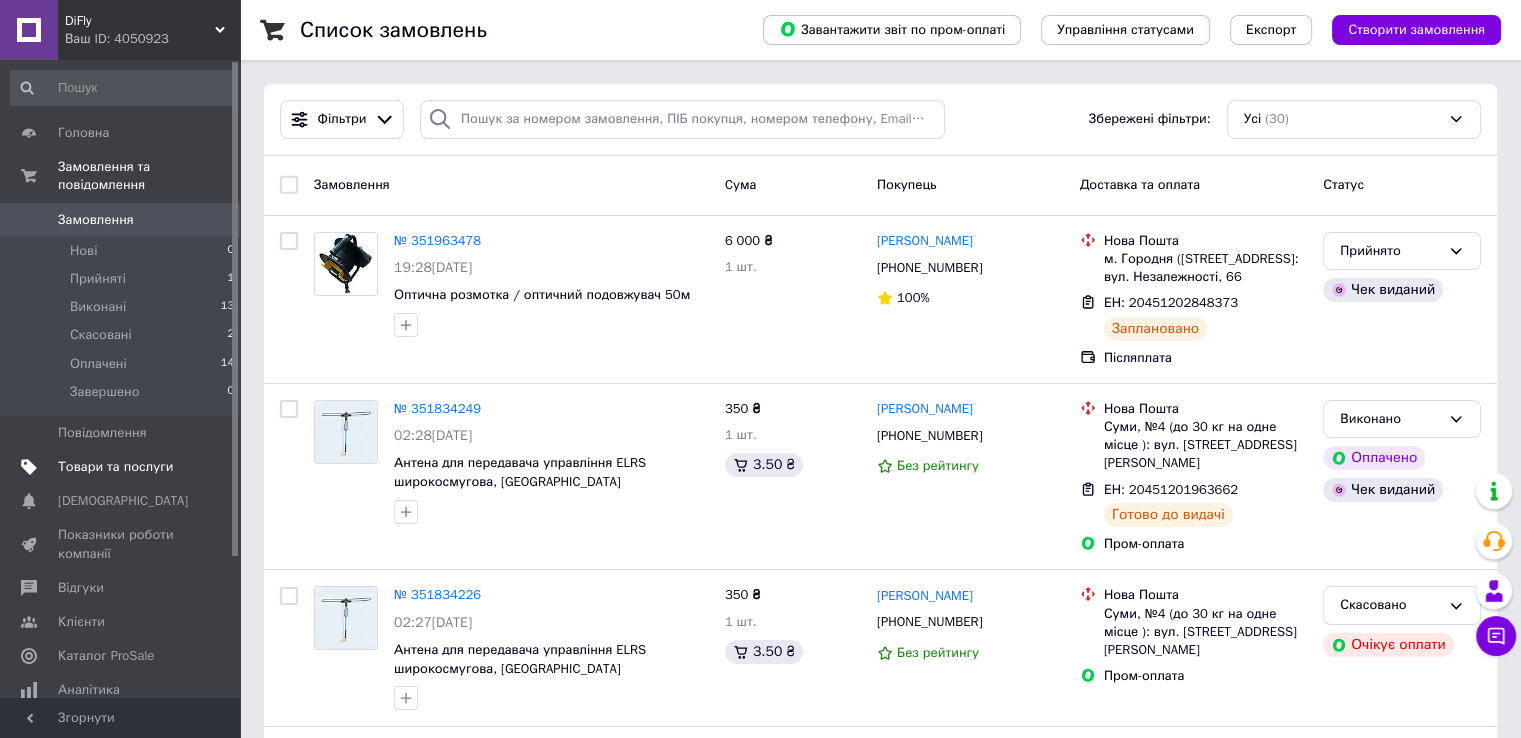 click on "Товари та послуги" at bounding box center [115, 467] 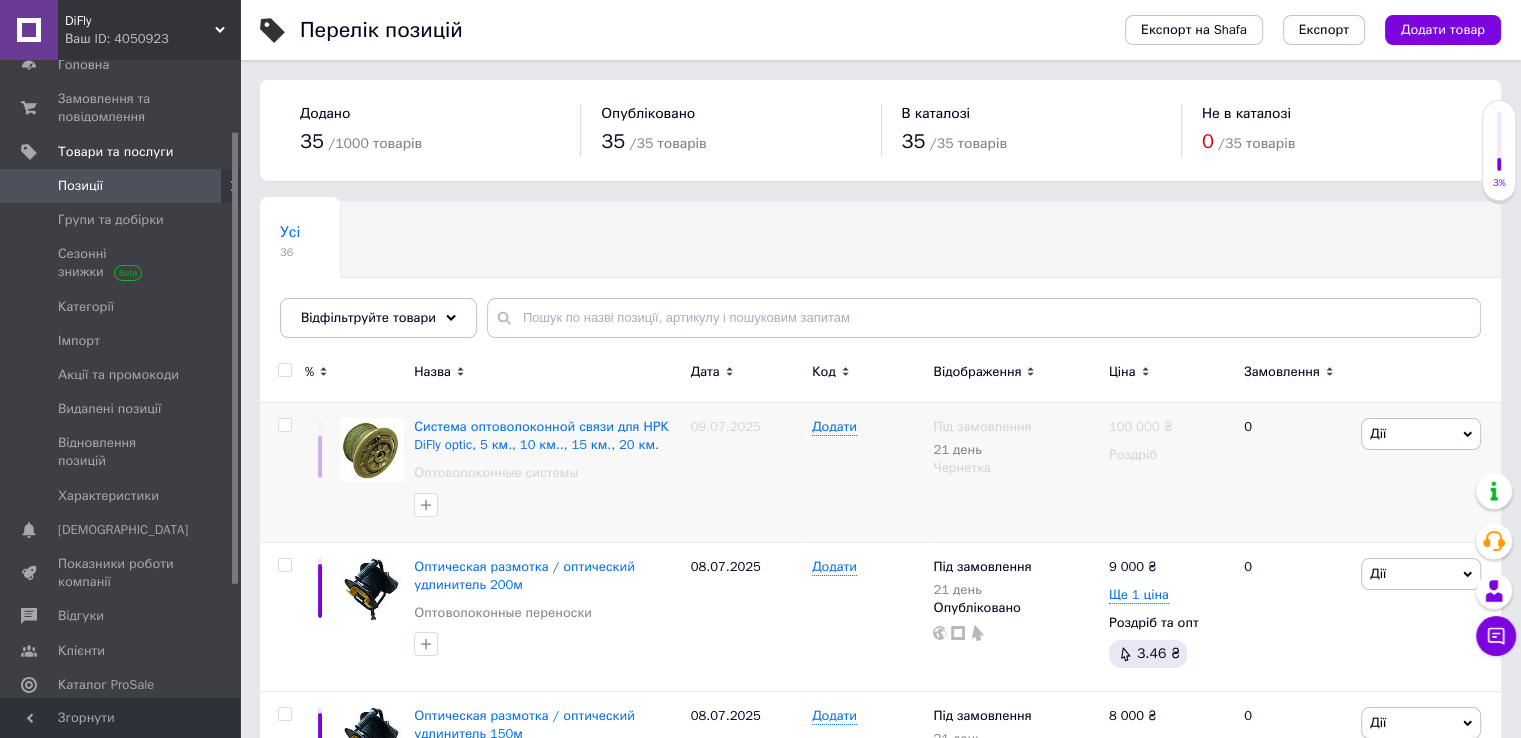 scroll, scrollTop: 100, scrollLeft: 0, axis: vertical 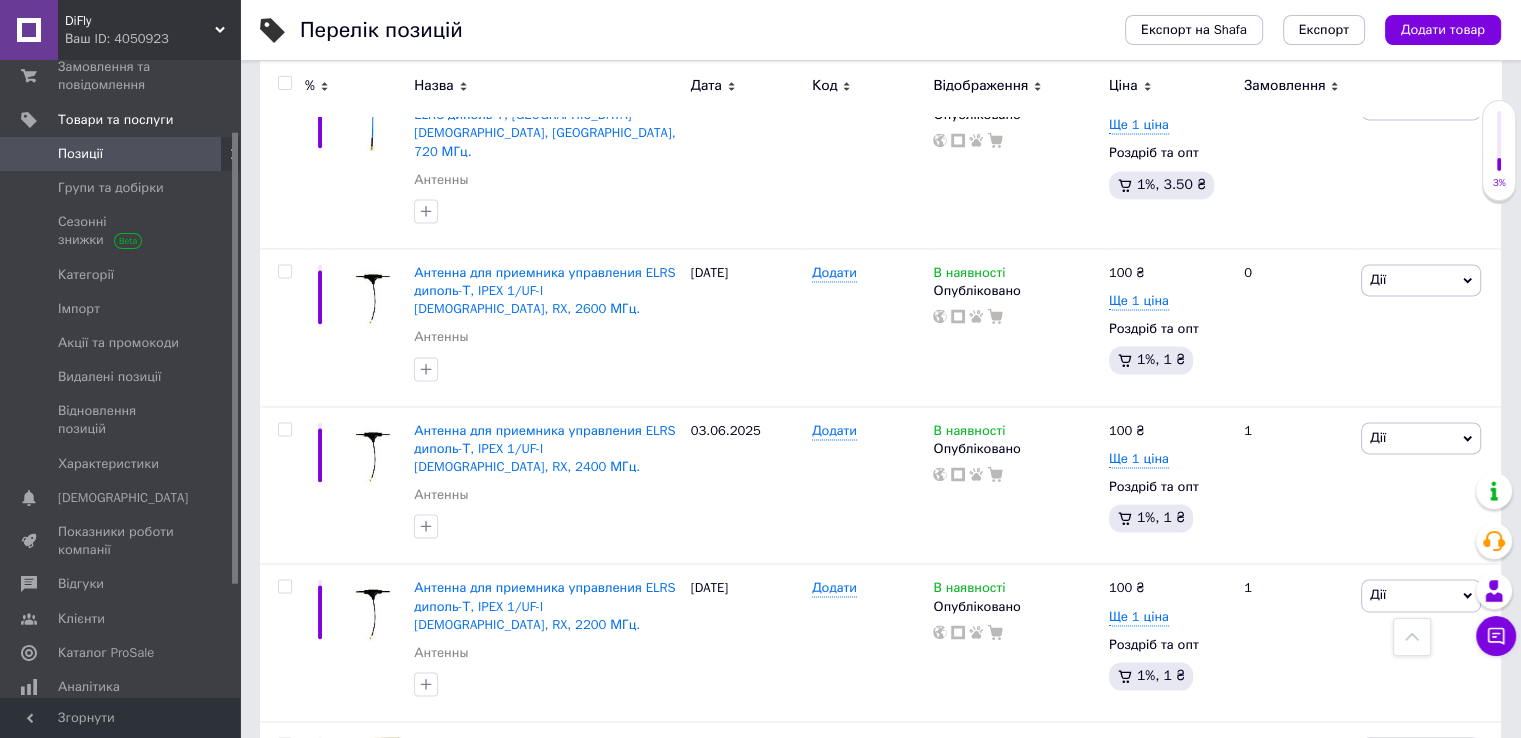 click on "Наступна" at bounding box center [405, 920] 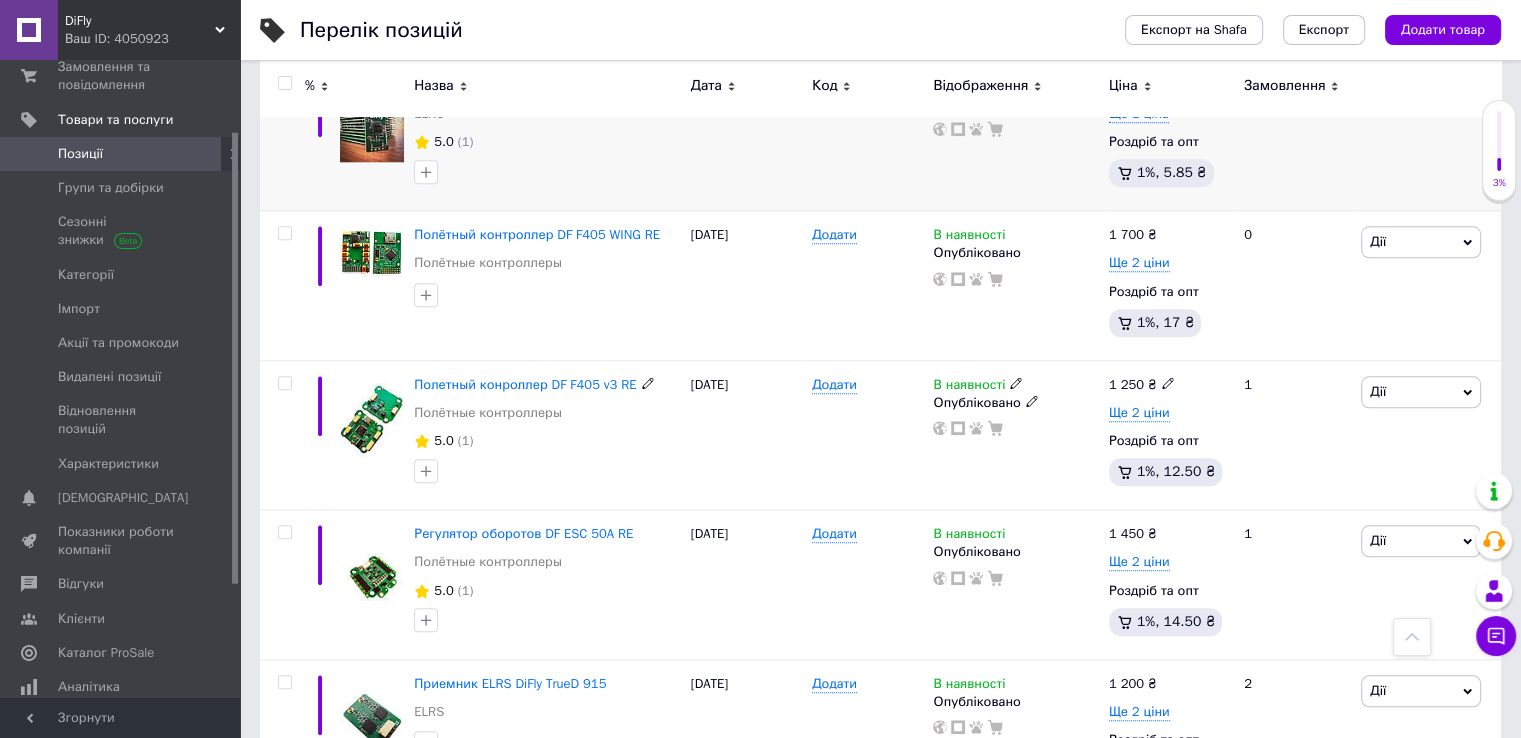 scroll, scrollTop: 2164, scrollLeft: 0, axis: vertical 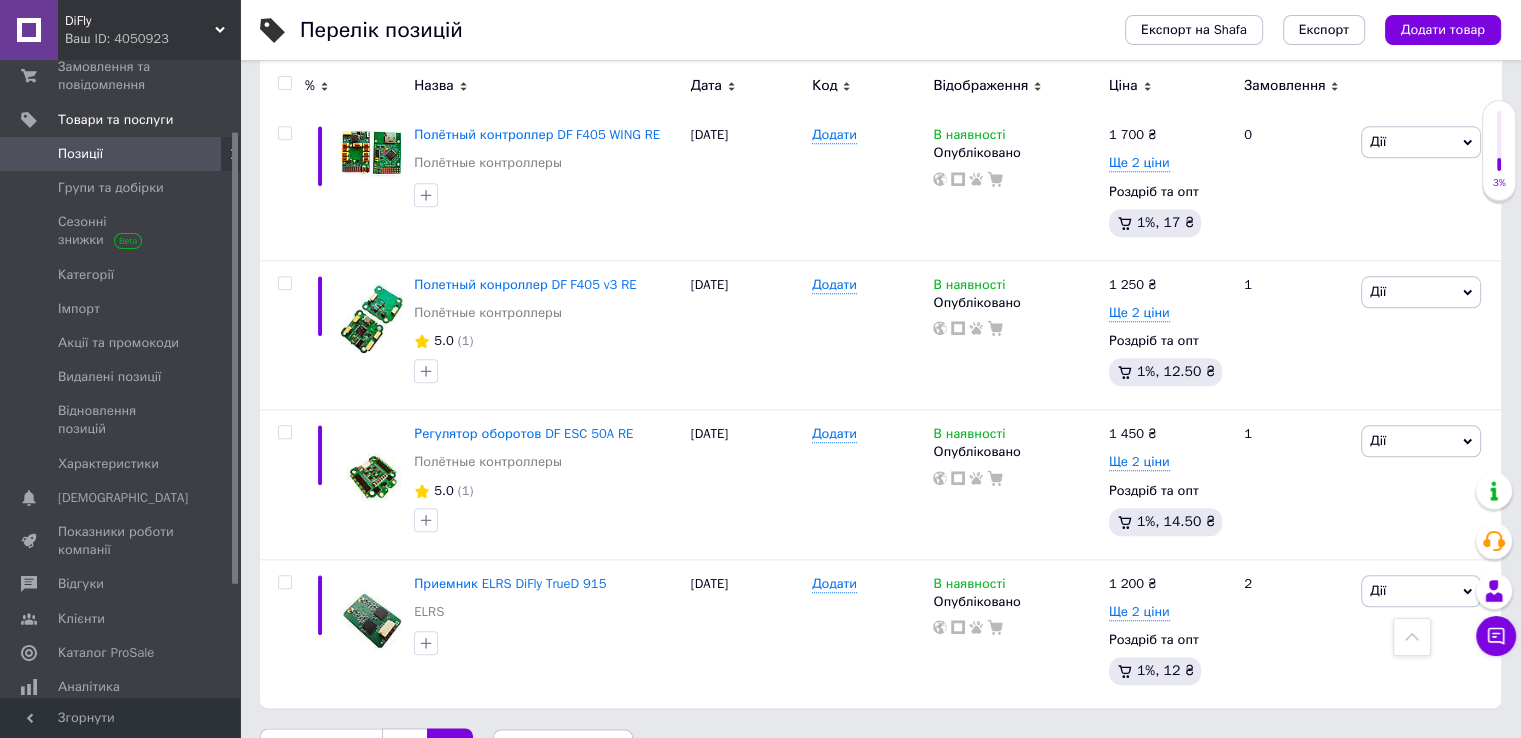 click on "Позиції" at bounding box center [80, 154] 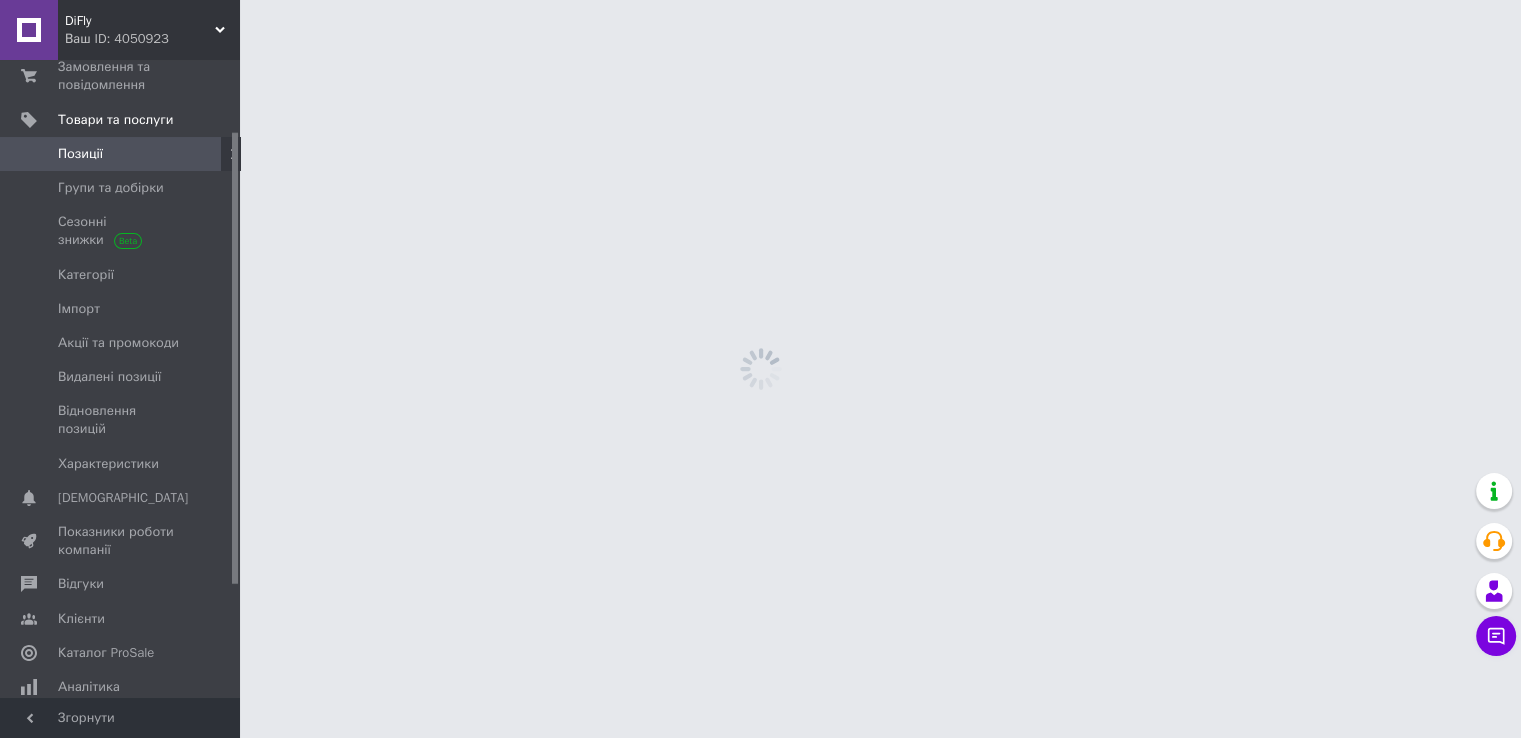 scroll, scrollTop: 0, scrollLeft: 0, axis: both 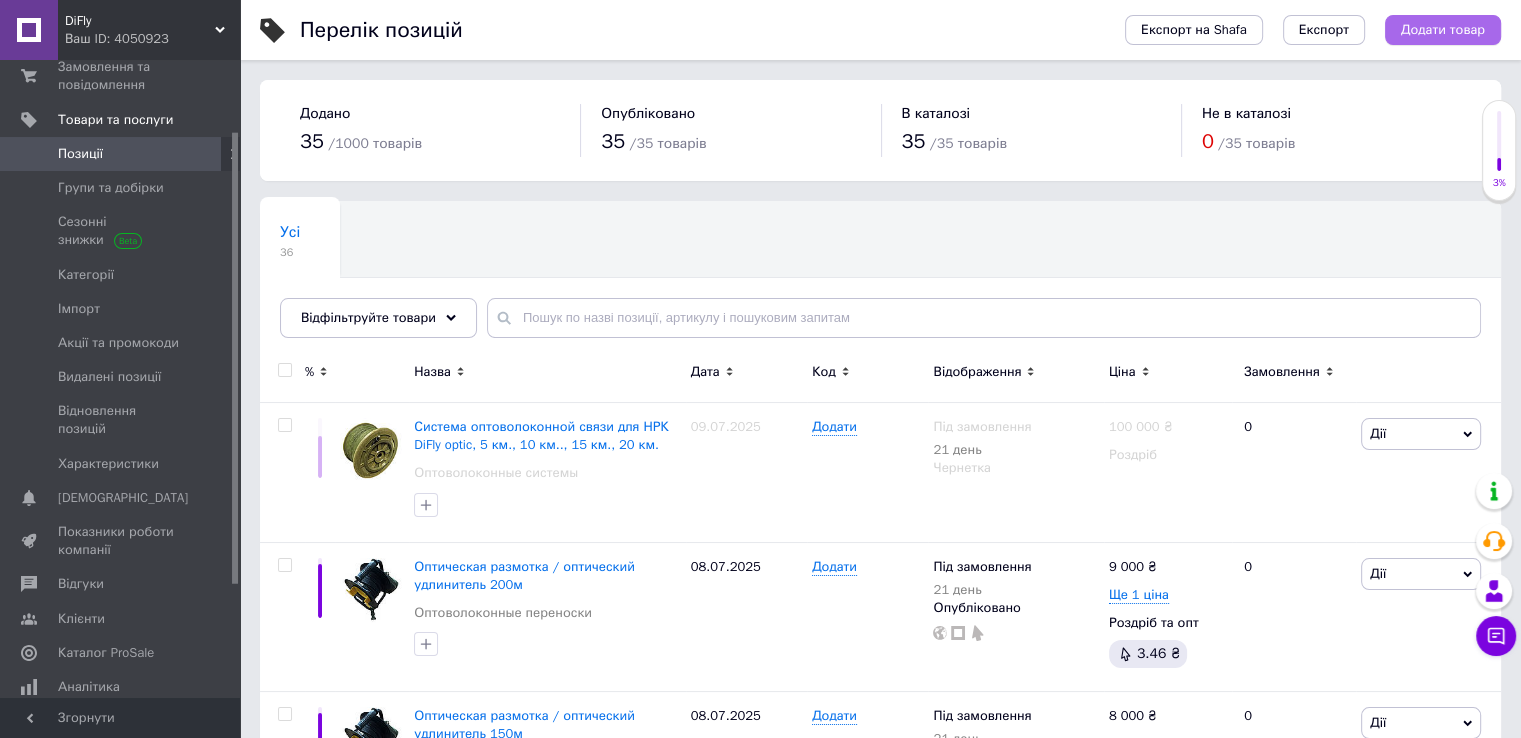 click on "Додати товар" at bounding box center (1443, 30) 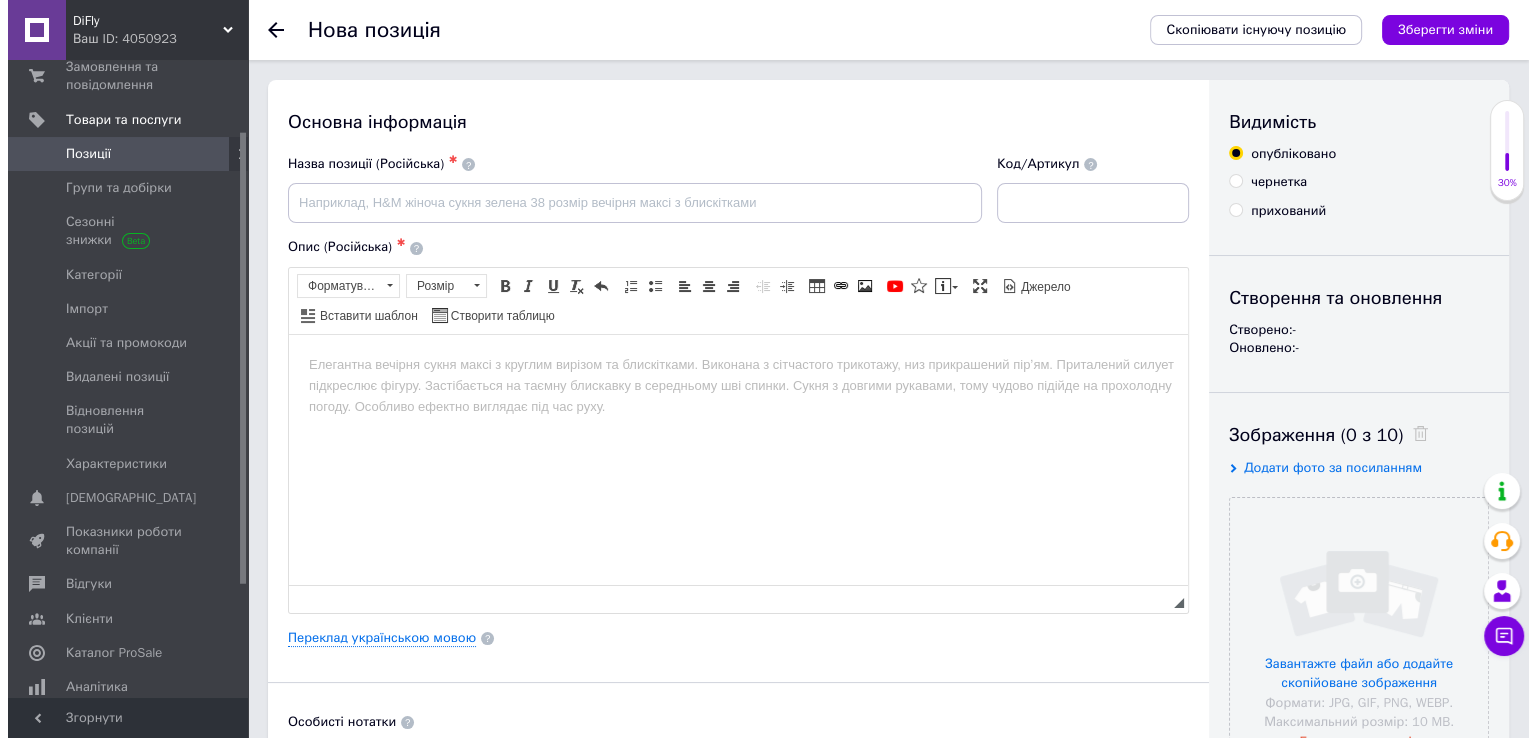 scroll, scrollTop: 0, scrollLeft: 0, axis: both 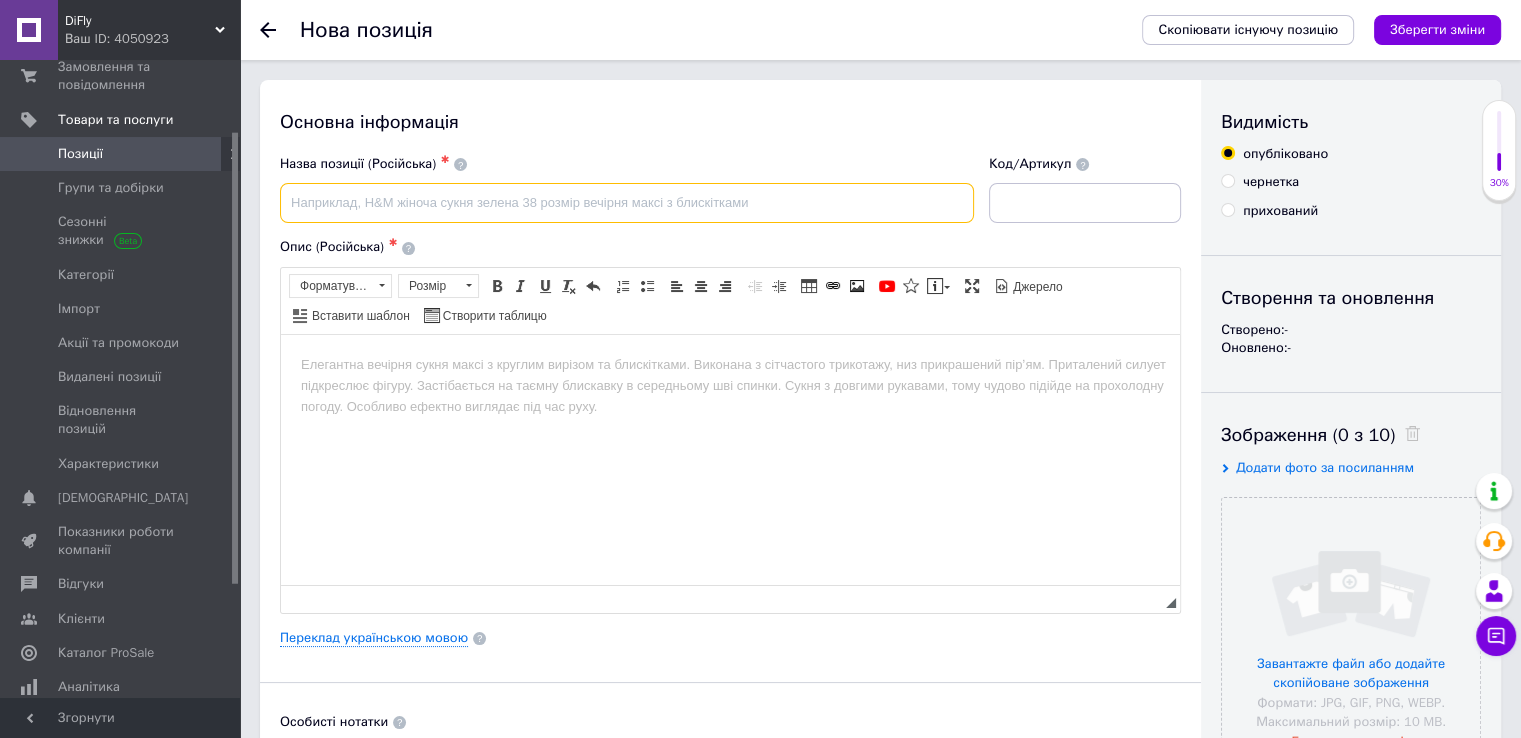click at bounding box center [627, 203] 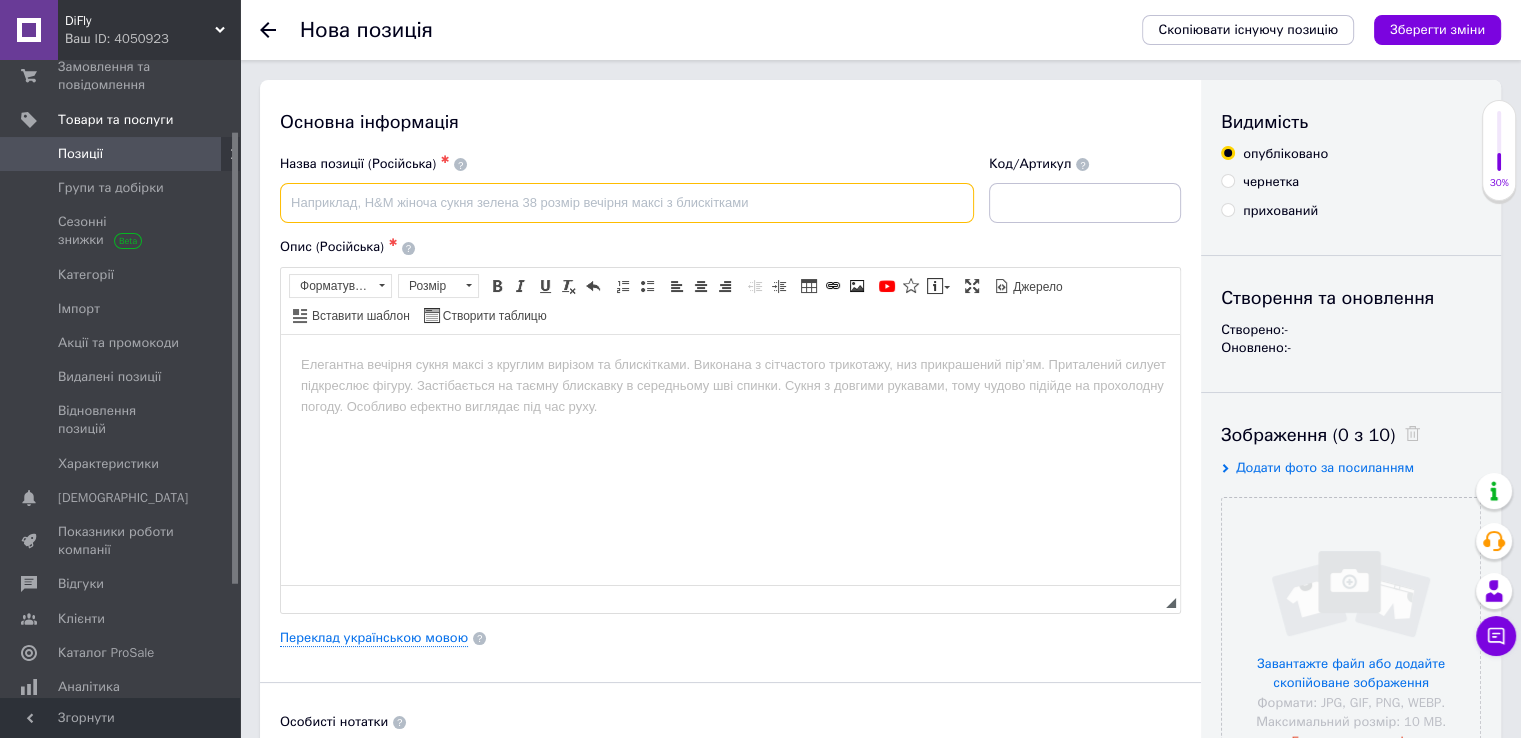 paste on "Пропеллери VT-PROP 8х3,7х3GR-PC" 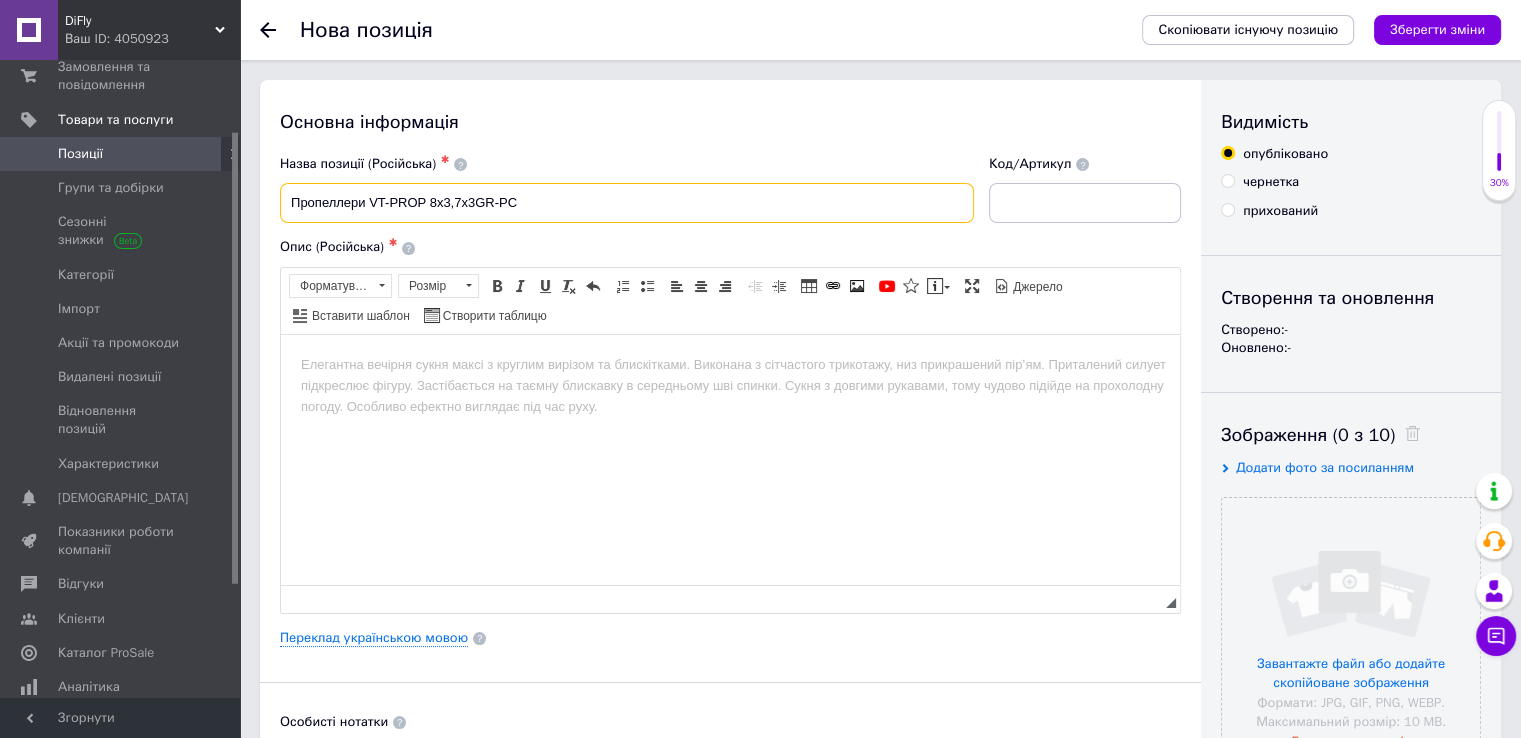 click on "Пропеллери VT-PROP 8х3,7х3GR-PC" at bounding box center [627, 203] 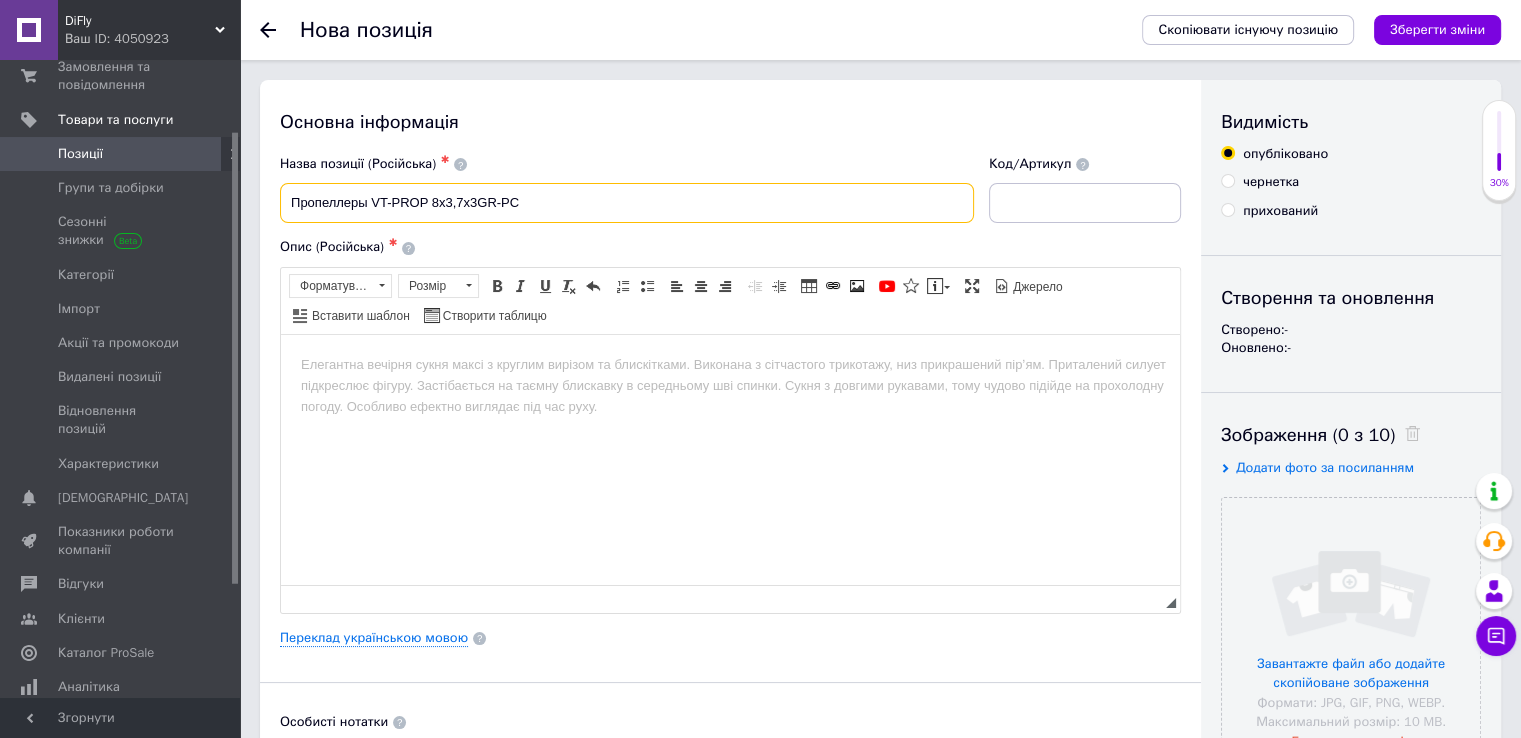 click on "Пропеллеры VT-PROP 8х3,7х3GR-PC" at bounding box center [627, 203] 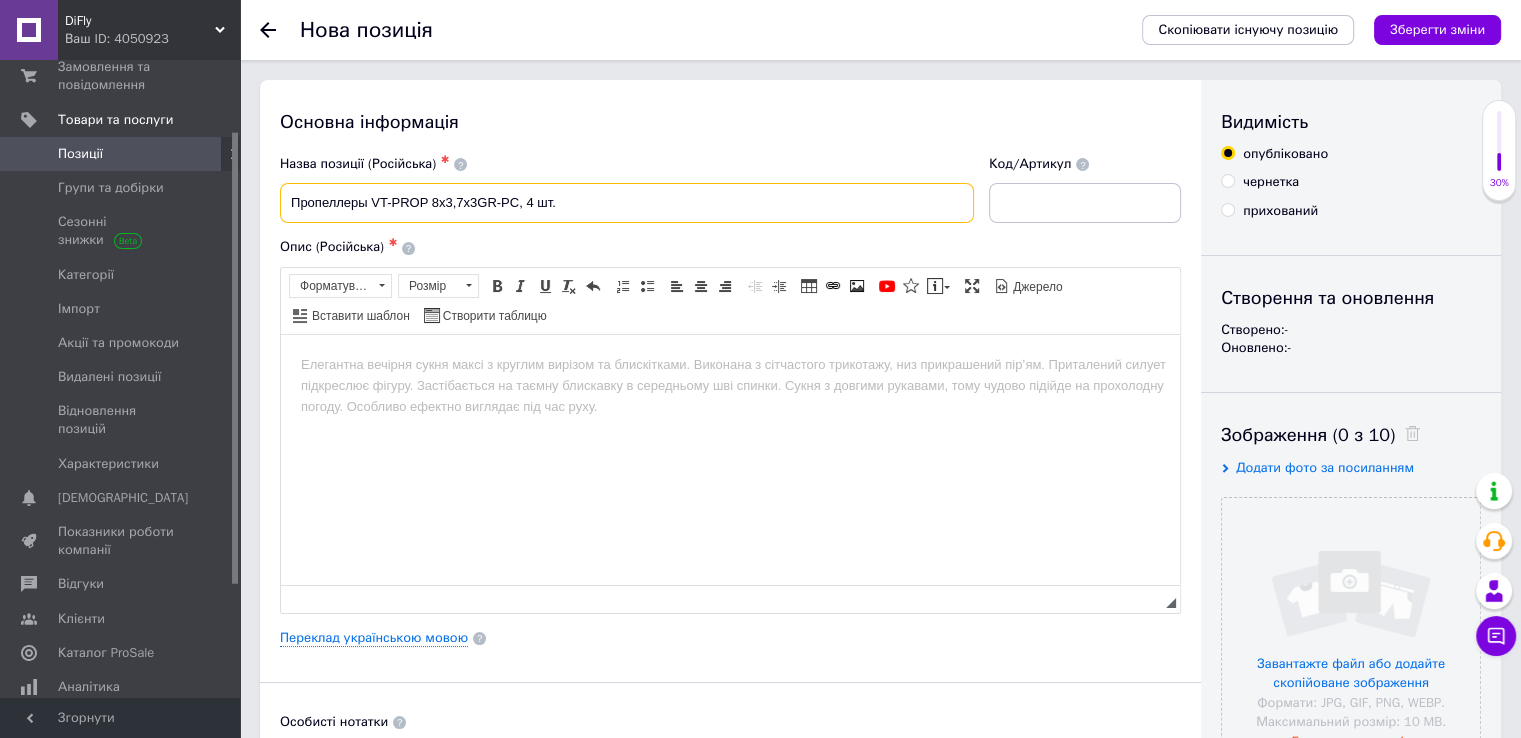 type on "Пропеллеры VT-PROP 8х3,7х3GR-PC, 4 шт." 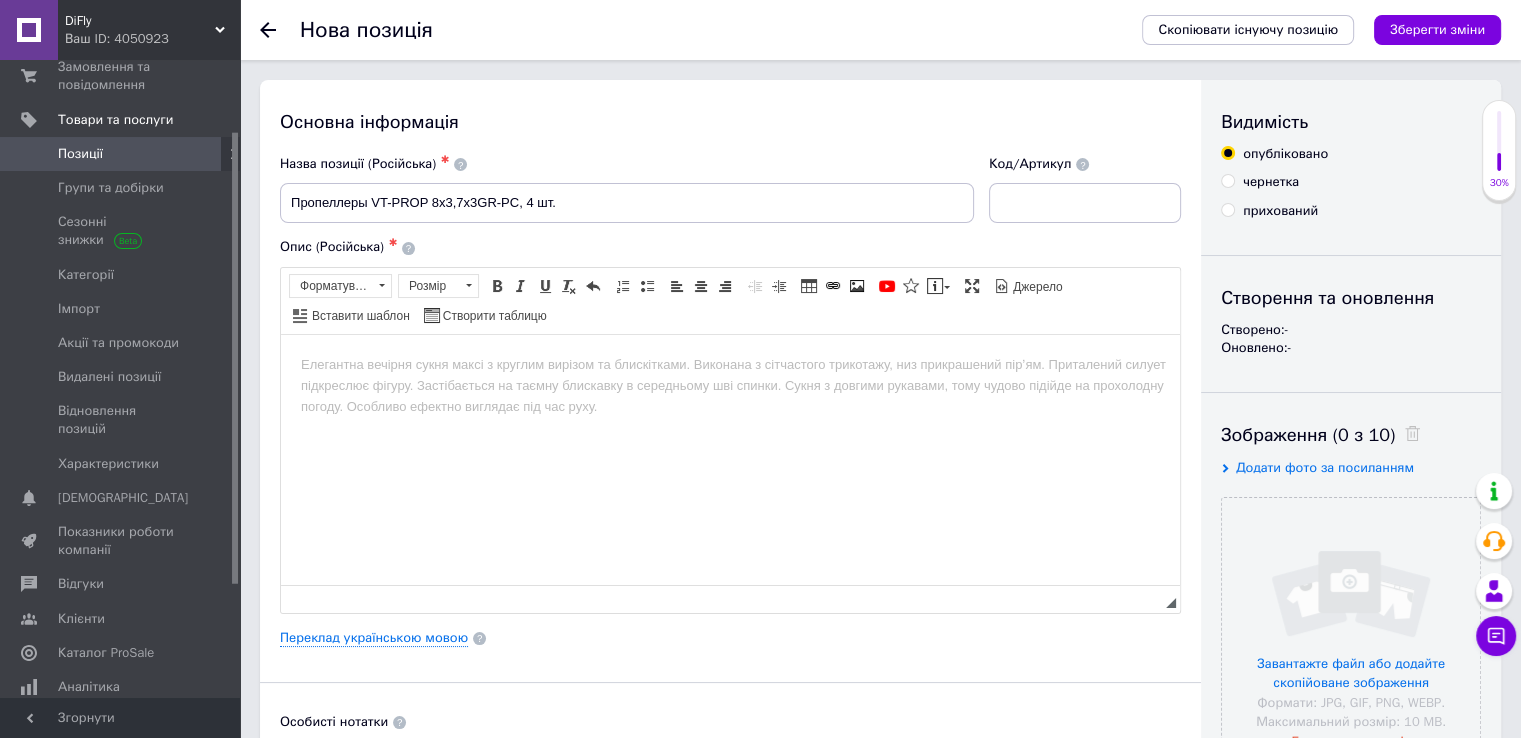 click on "чернетка" at bounding box center (1227, 180) 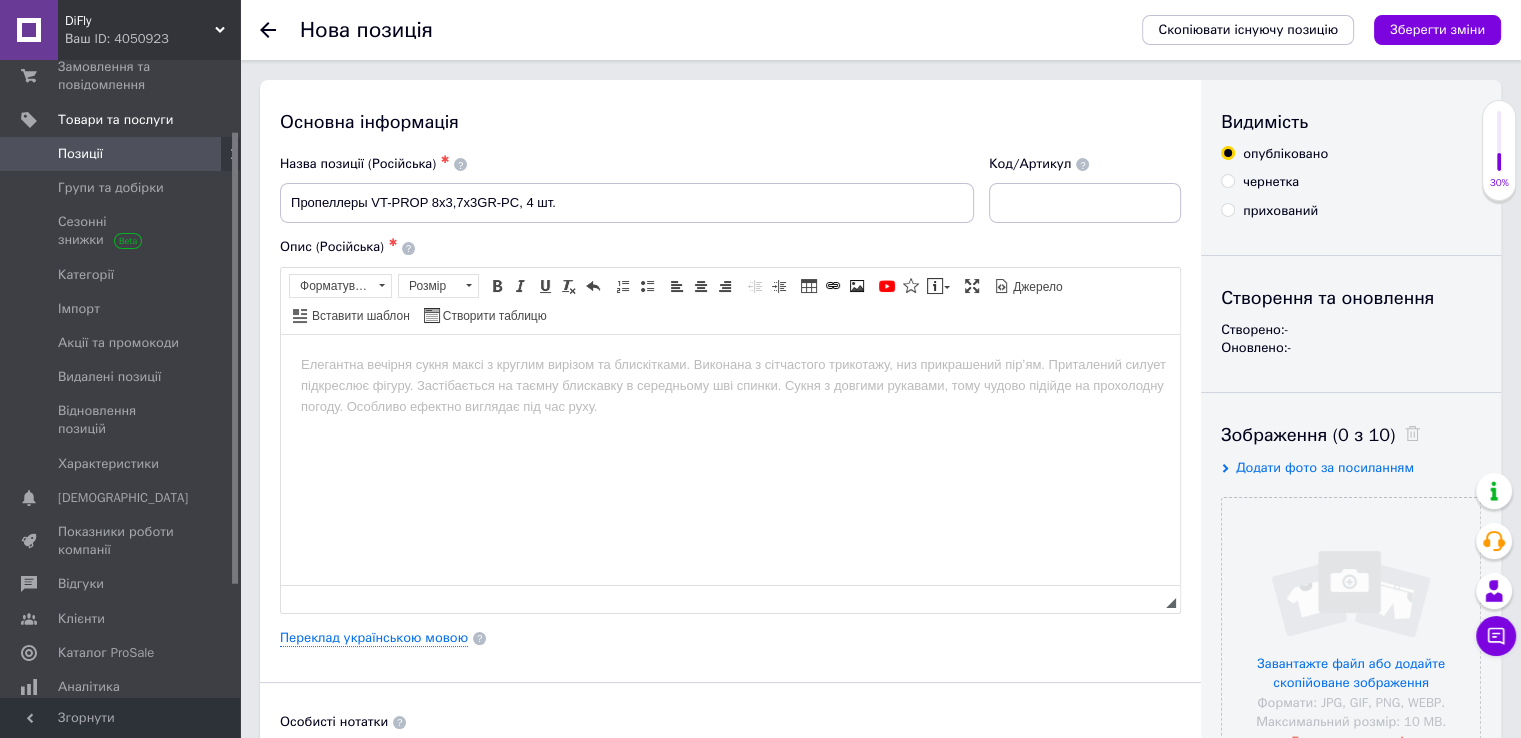 radio on "true" 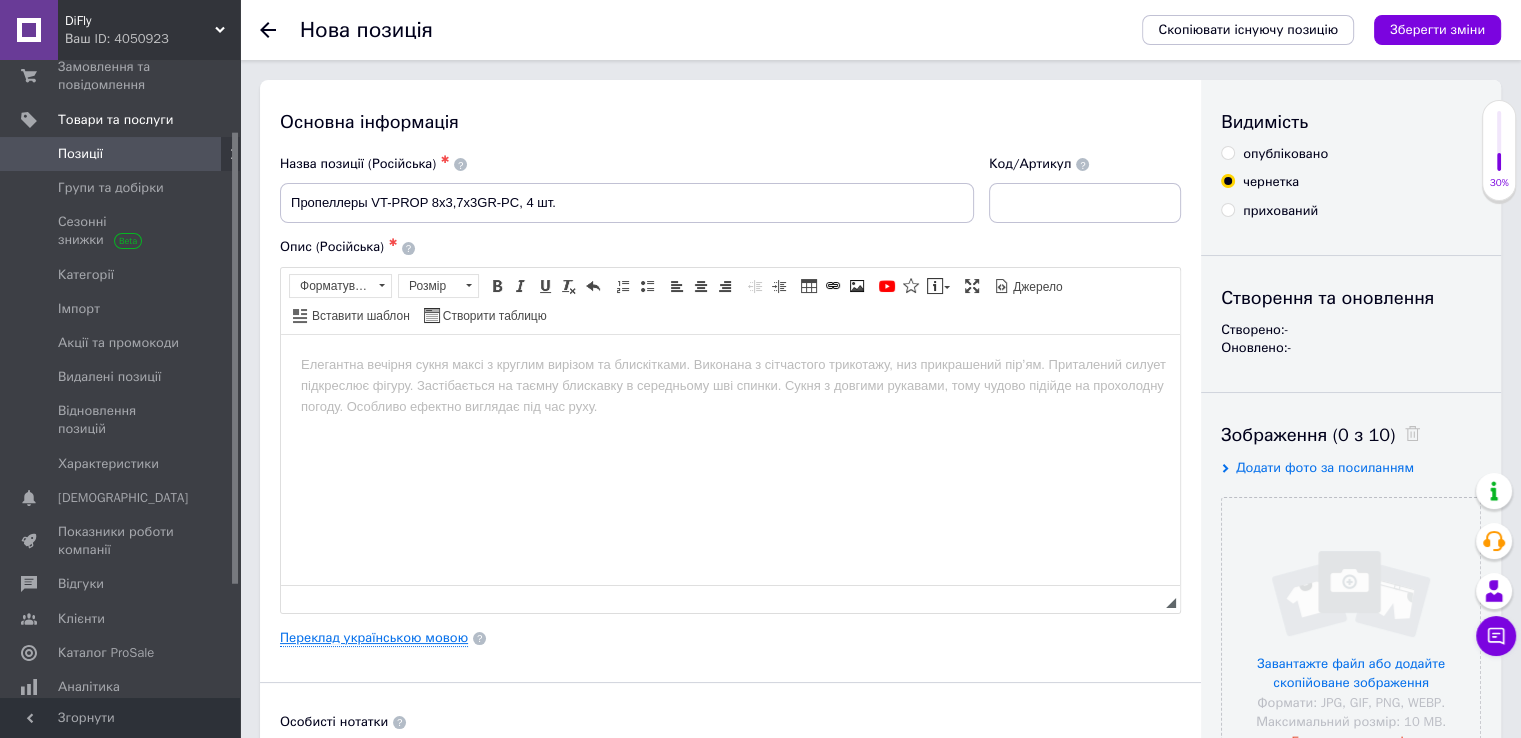 click on "Переклад українською мовою" at bounding box center (374, 638) 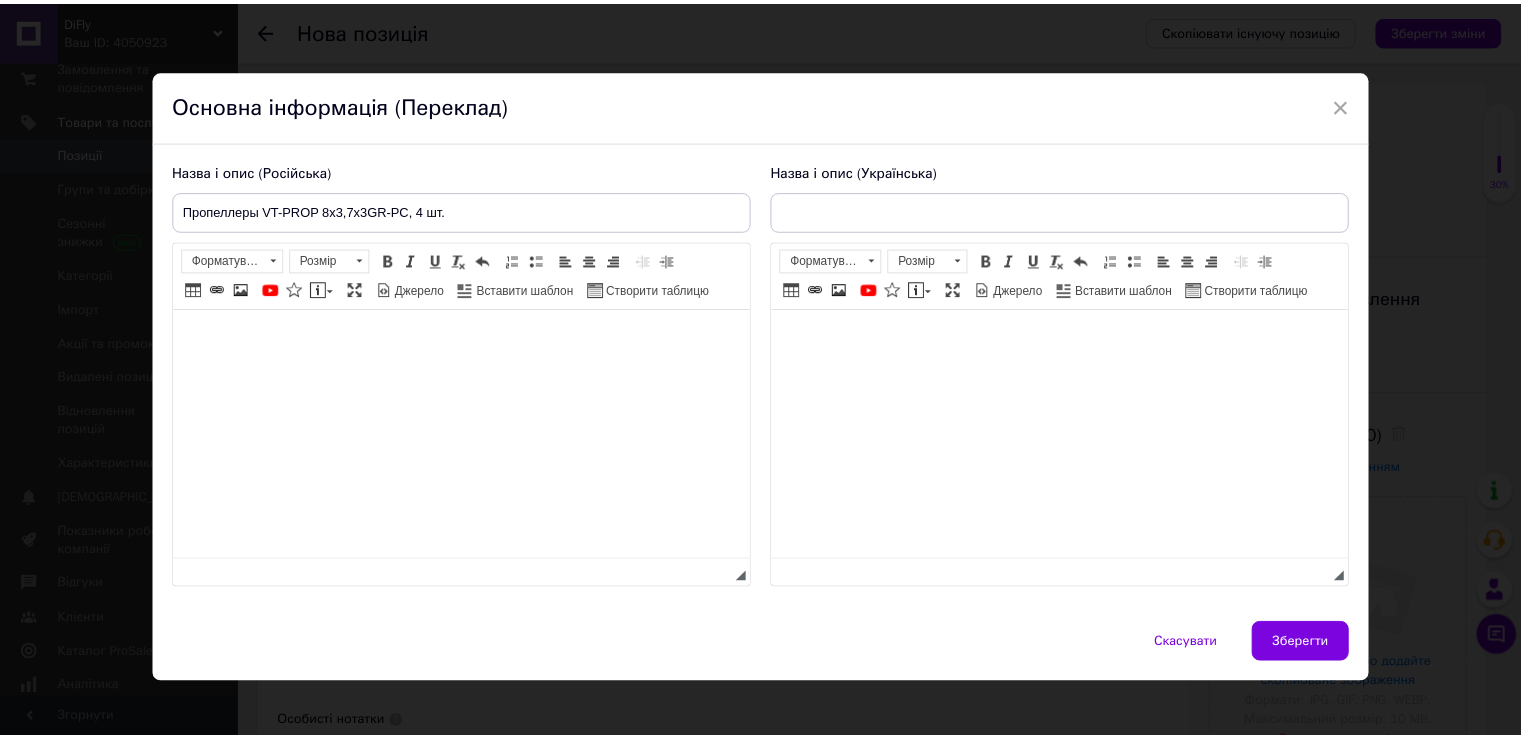 scroll, scrollTop: 0, scrollLeft: 0, axis: both 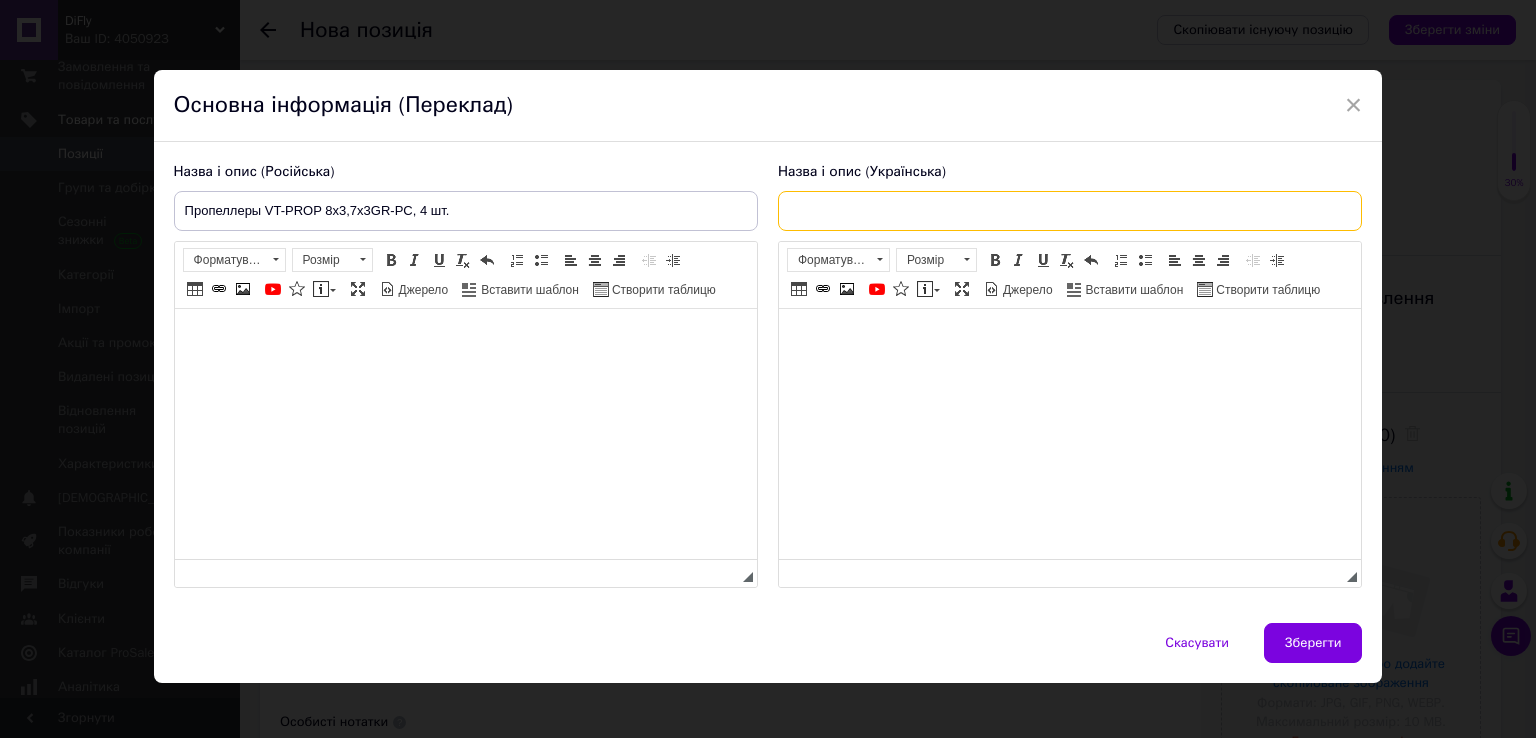 click at bounding box center [1070, 211] 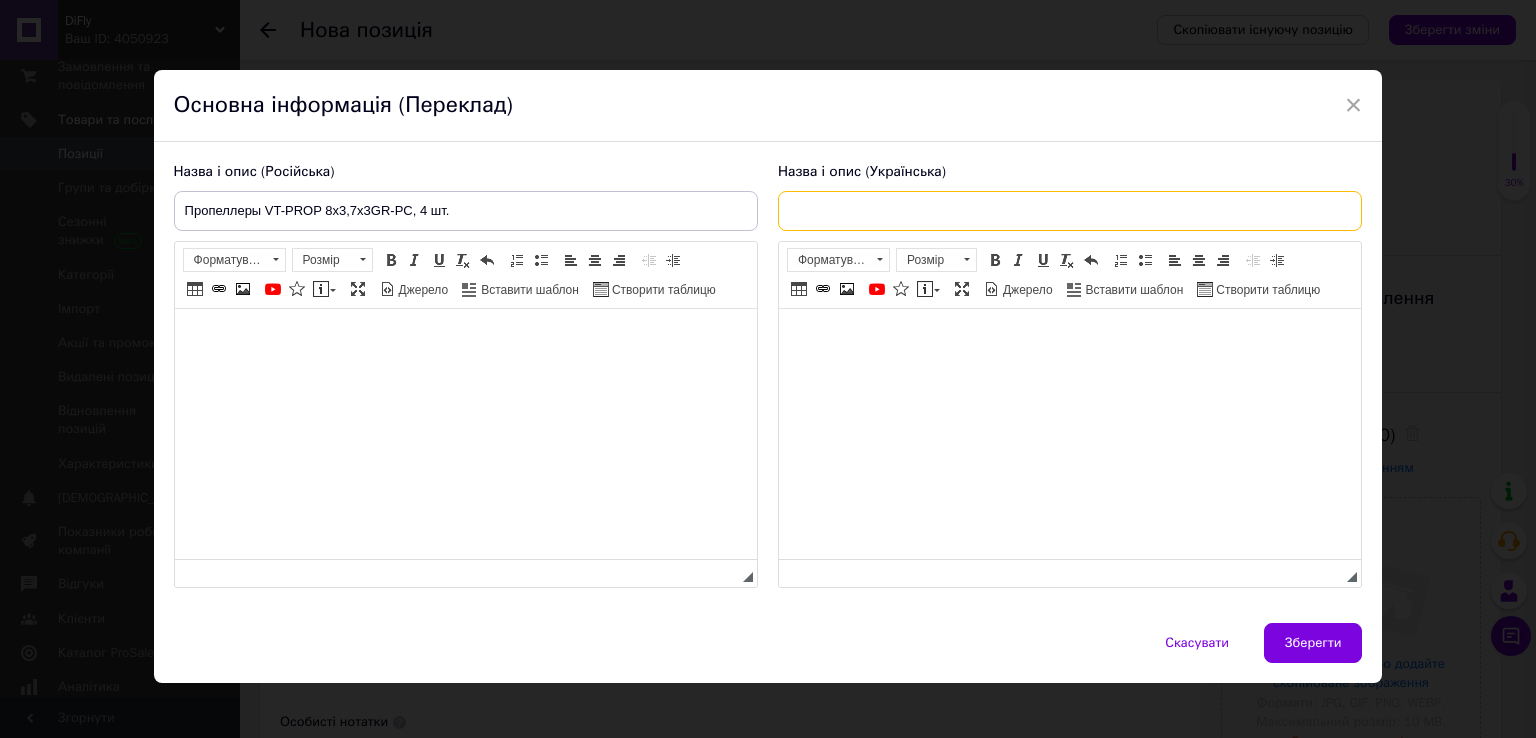paste on "Пропеллери VT-PROP 8х3,7х3GR-PC" 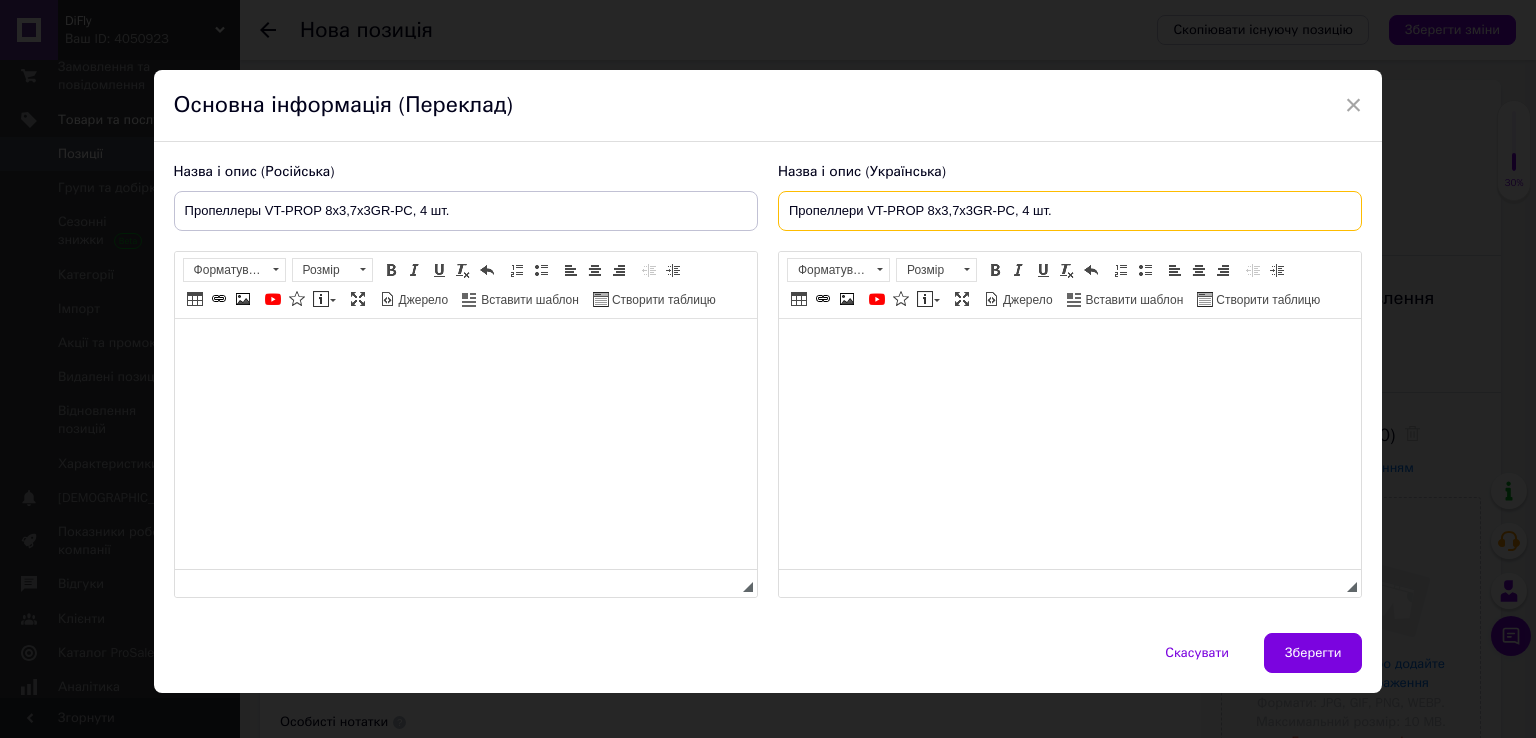 type on "Пропеллери VT-PROP 8х3,7х3GR-PC, 4 шт." 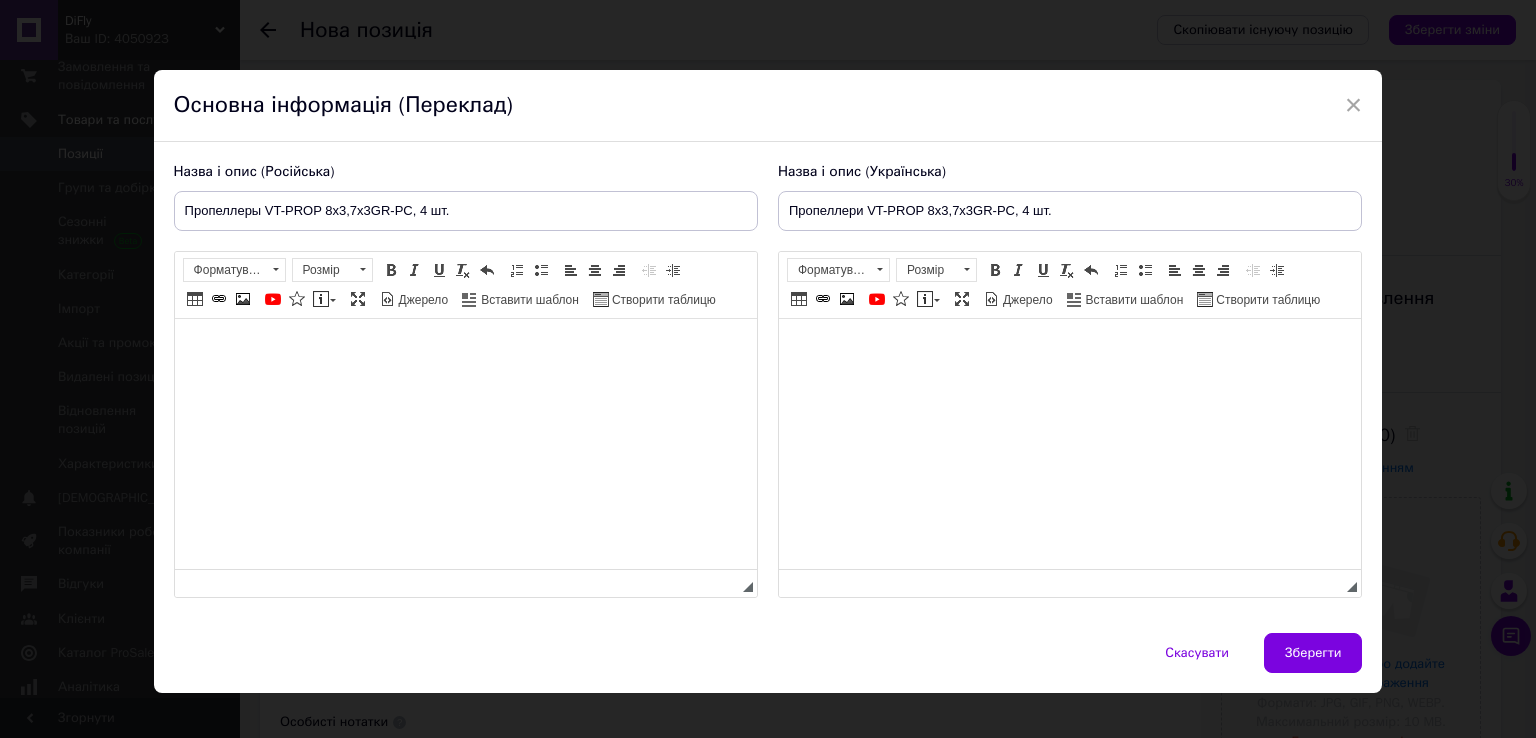 click at bounding box center (465, 349) 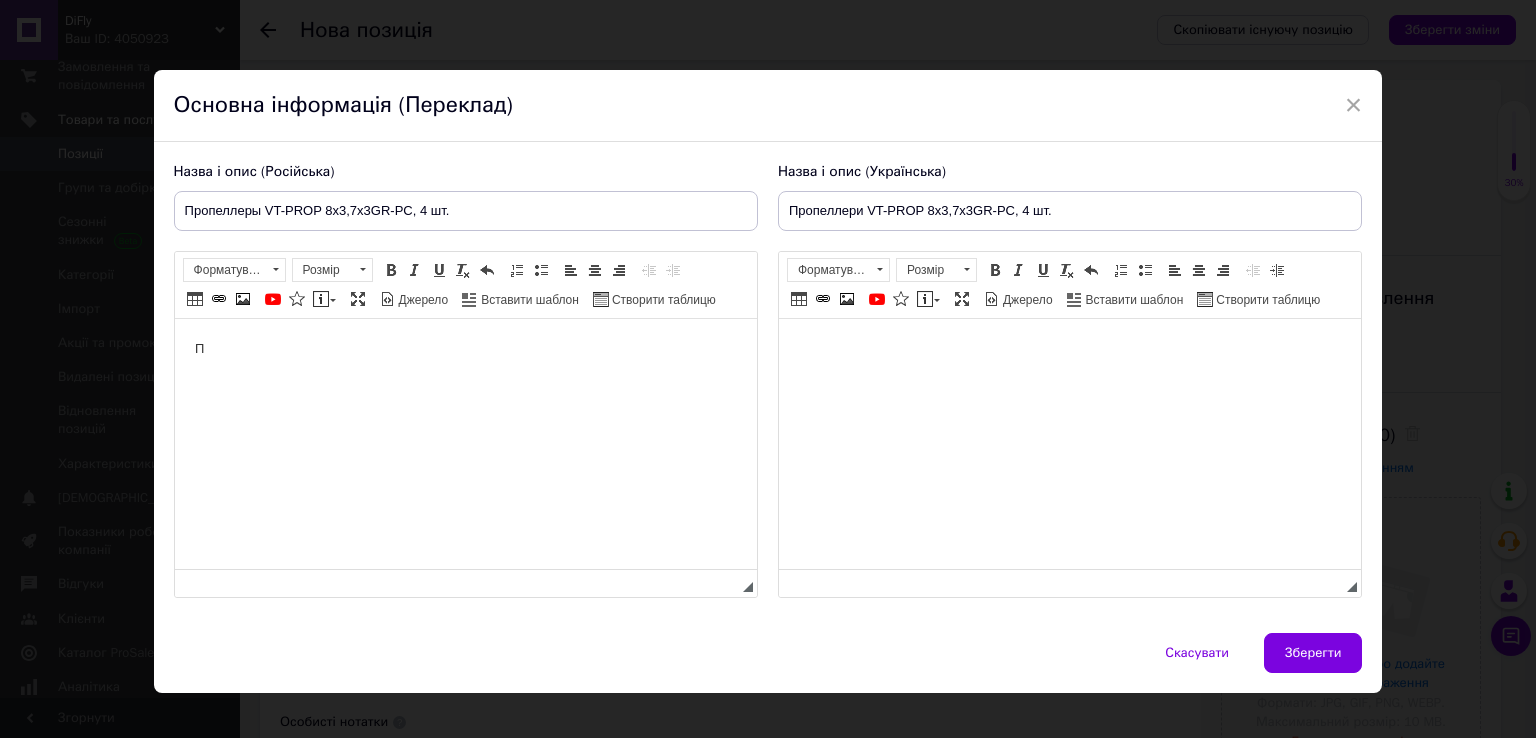 type 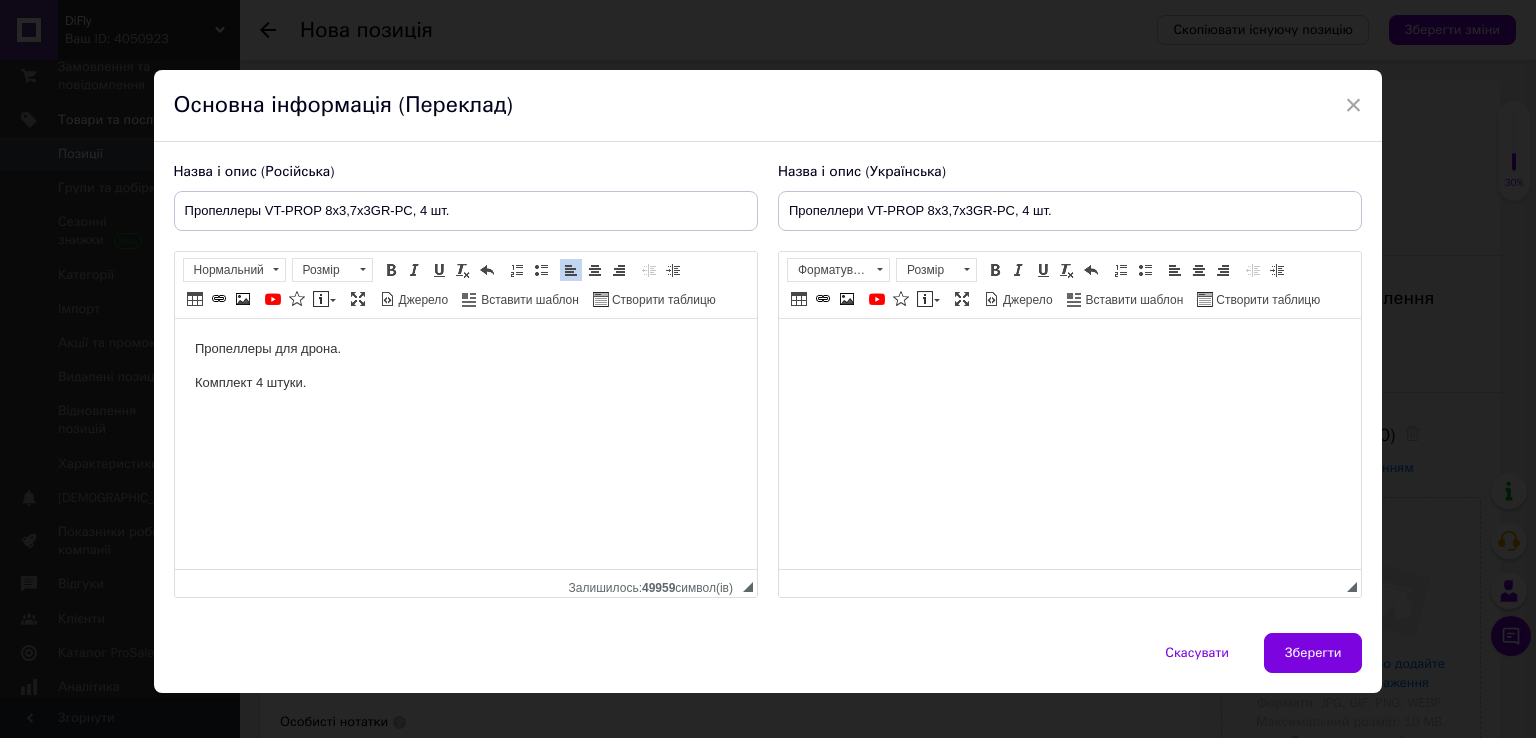 click at bounding box center (1069, 349) 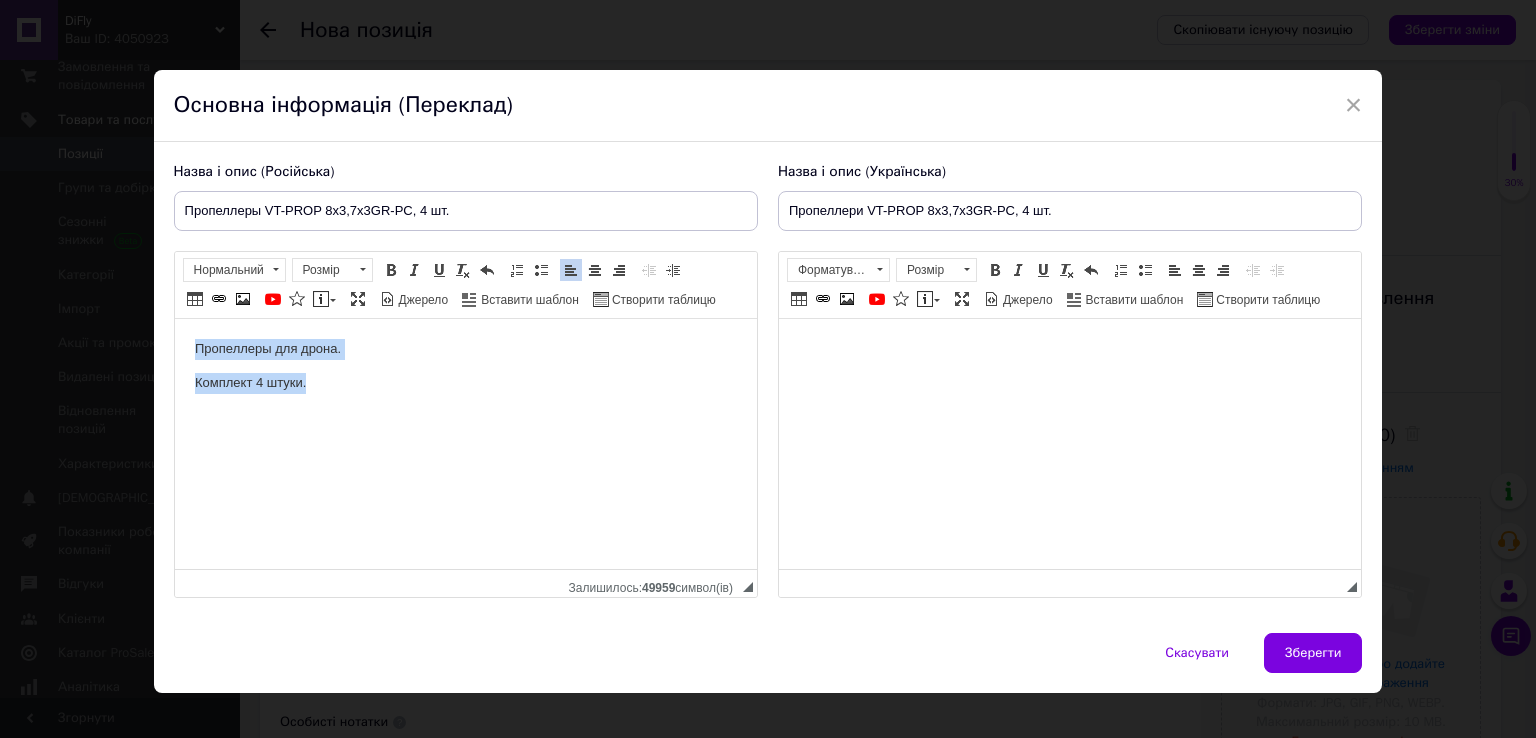 drag, startPoint x: 190, startPoint y: 344, endPoint x: 325, endPoint y: 431, distance: 160.6051 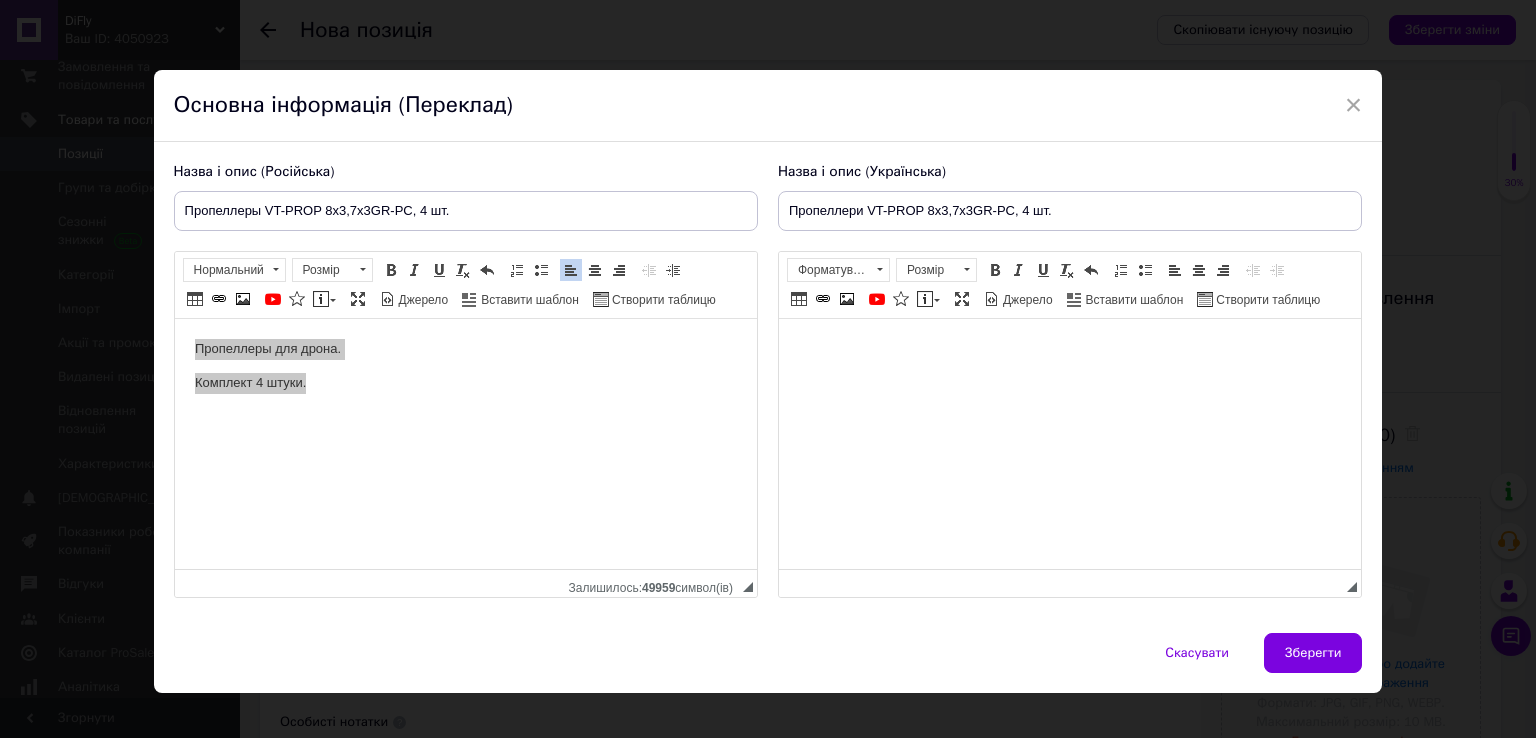 click at bounding box center [1069, 349] 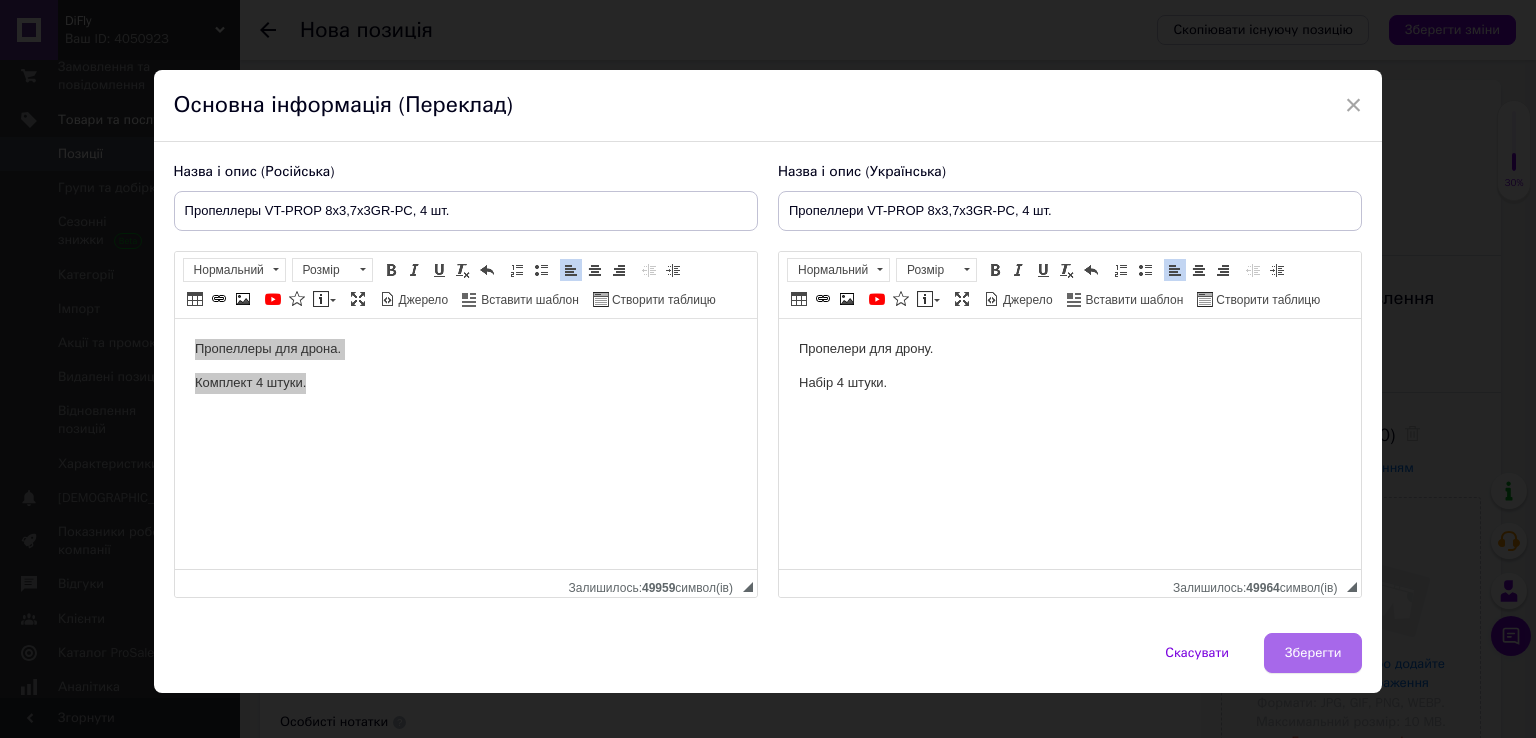 click on "Зберегти" at bounding box center [1313, 653] 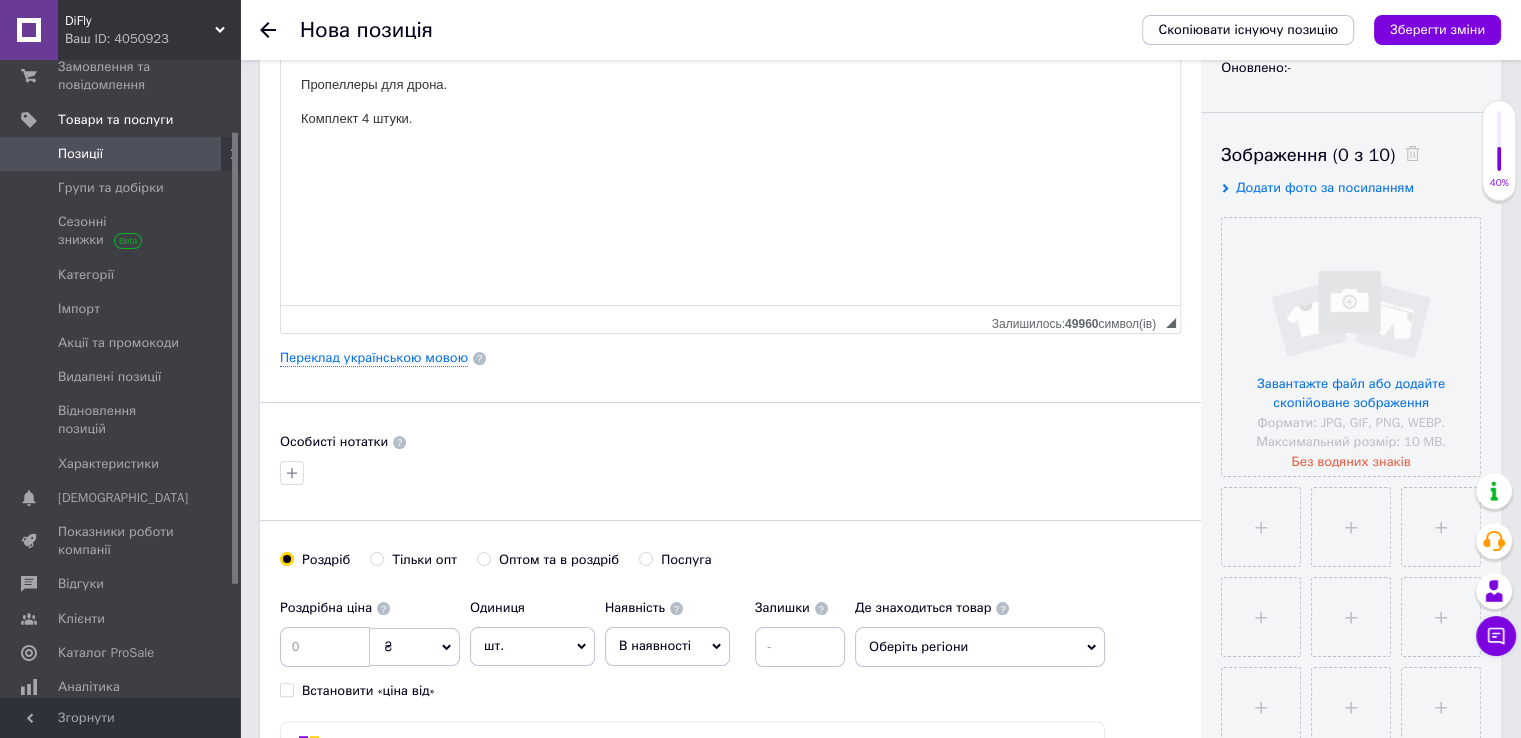 scroll, scrollTop: 500, scrollLeft: 0, axis: vertical 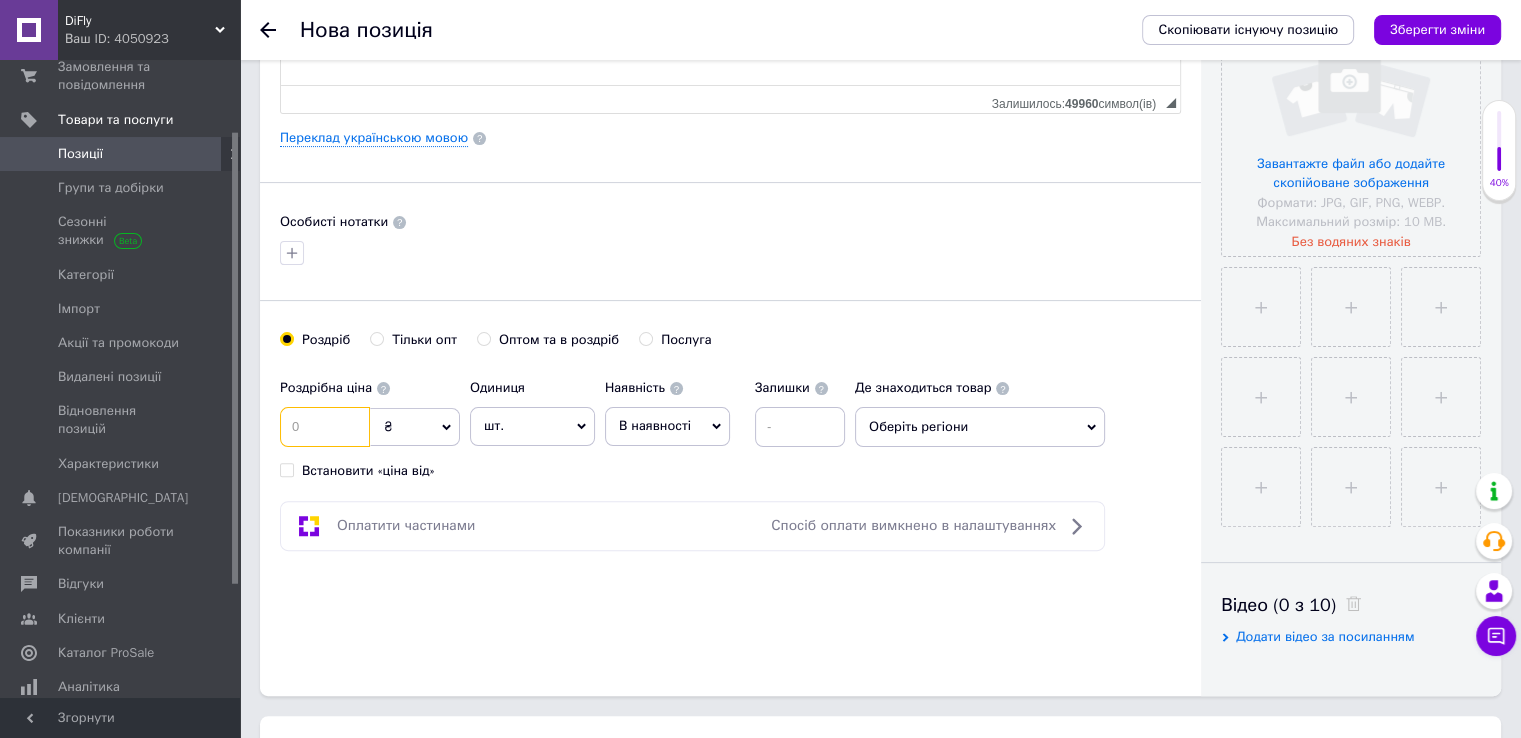 click at bounding box center [325, 427] 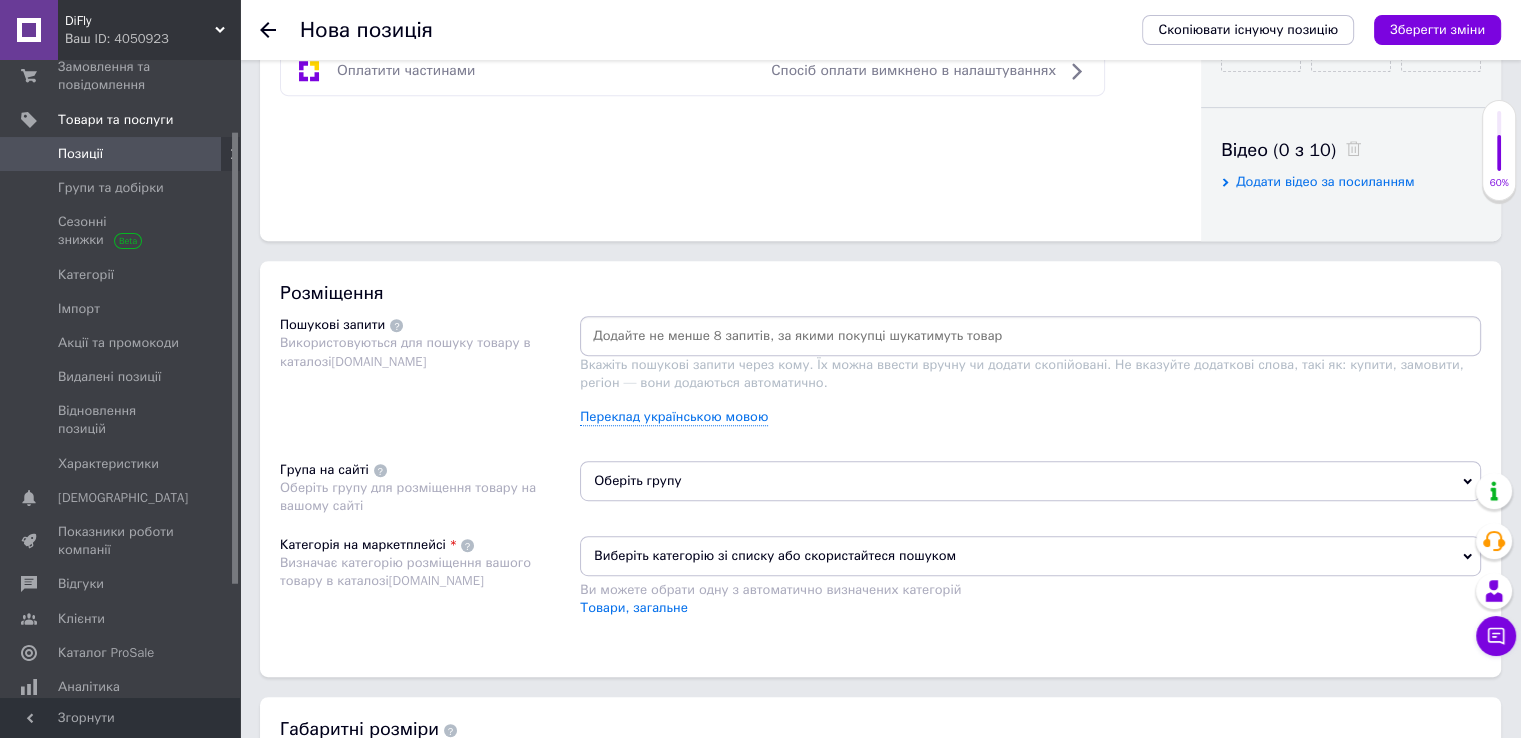 scroll, scrollTop: 1000, scrollLeft: 0, axis: vertical 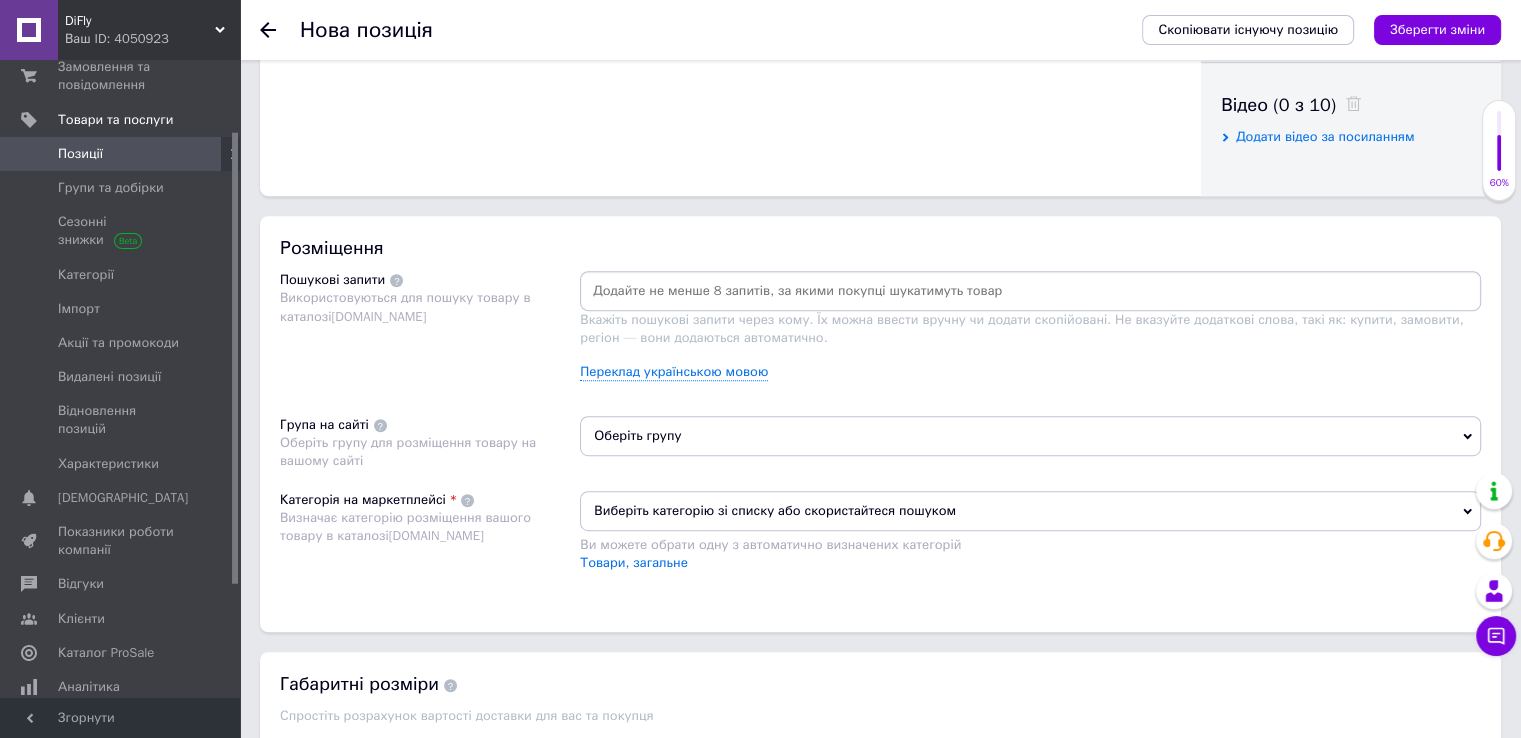 type on "10000" 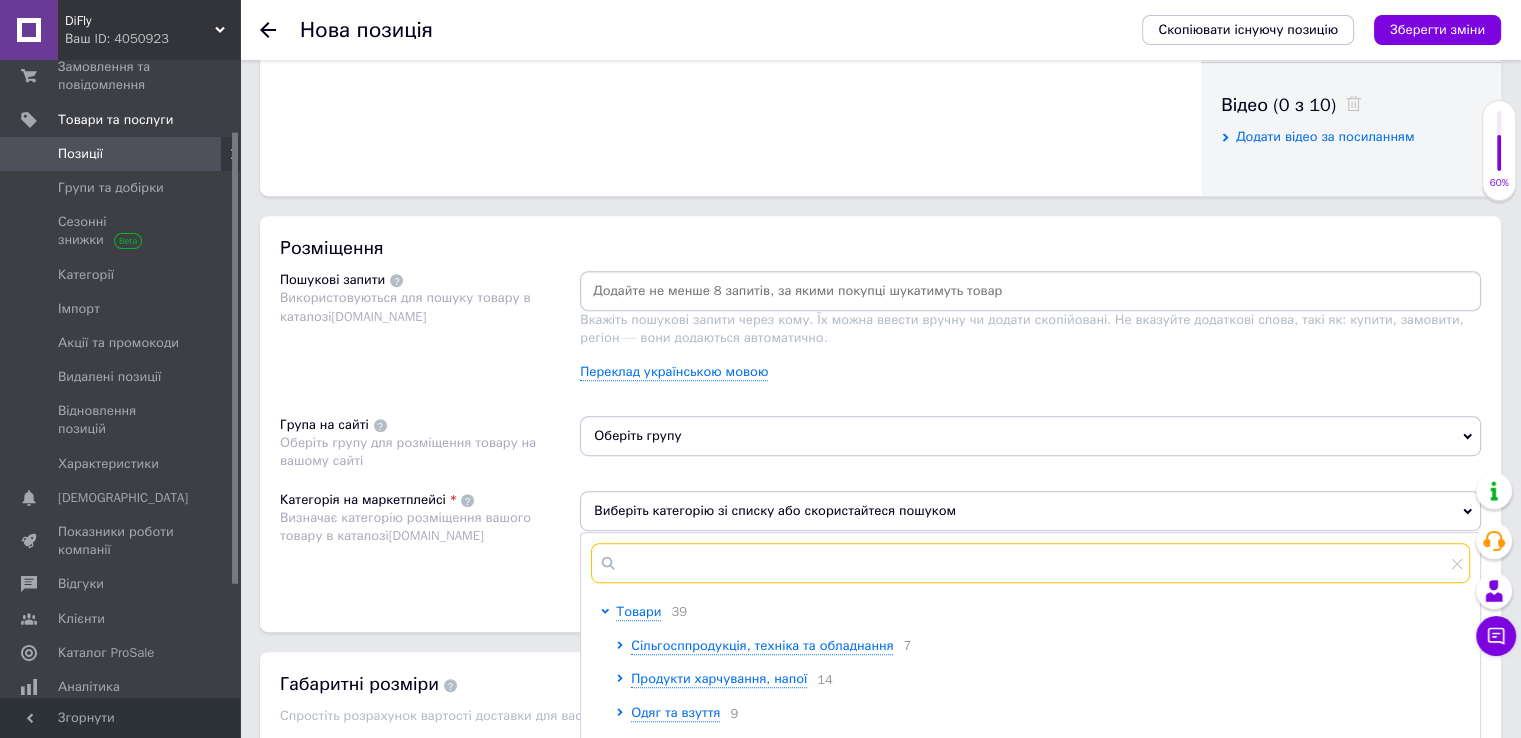 click at bounding box center (1030, 563) 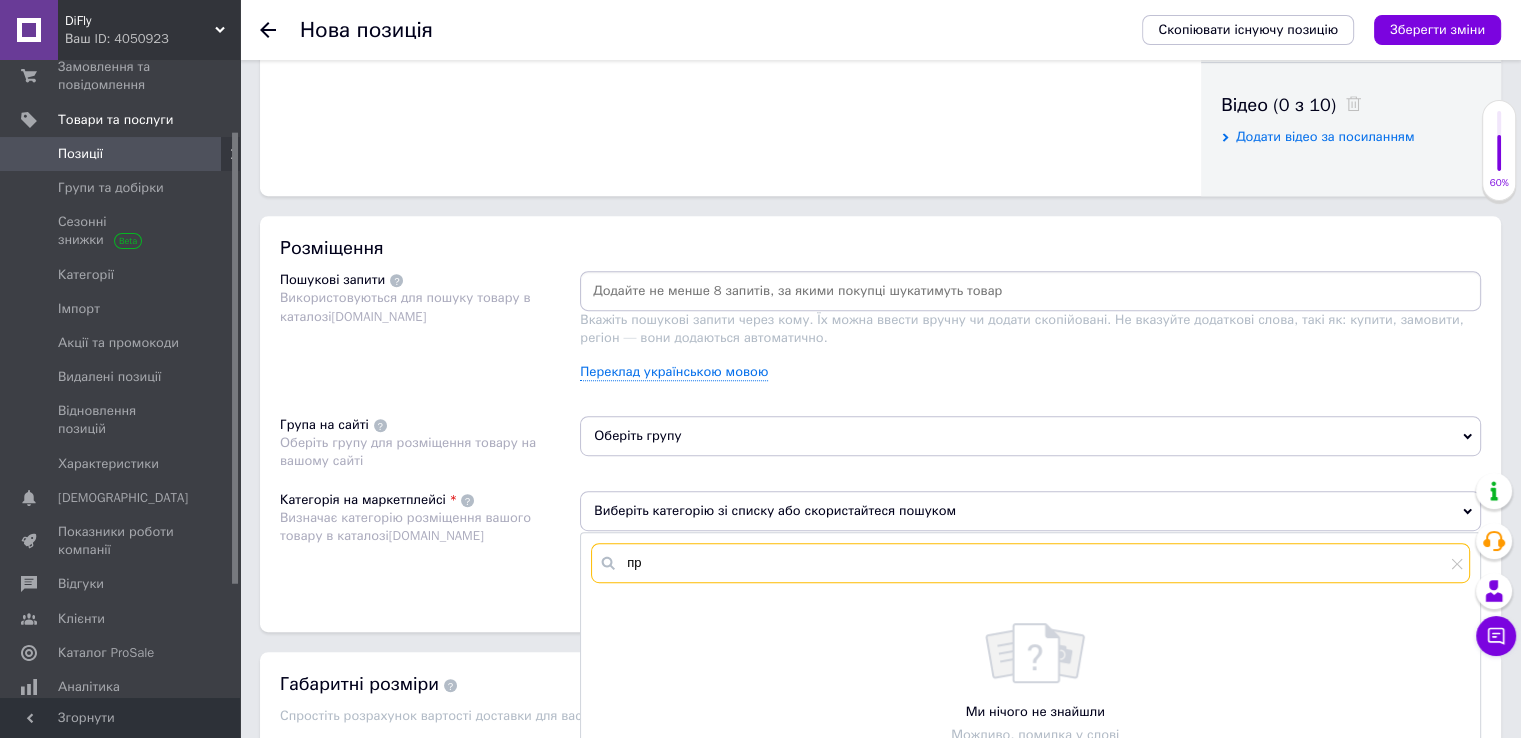type on "п" 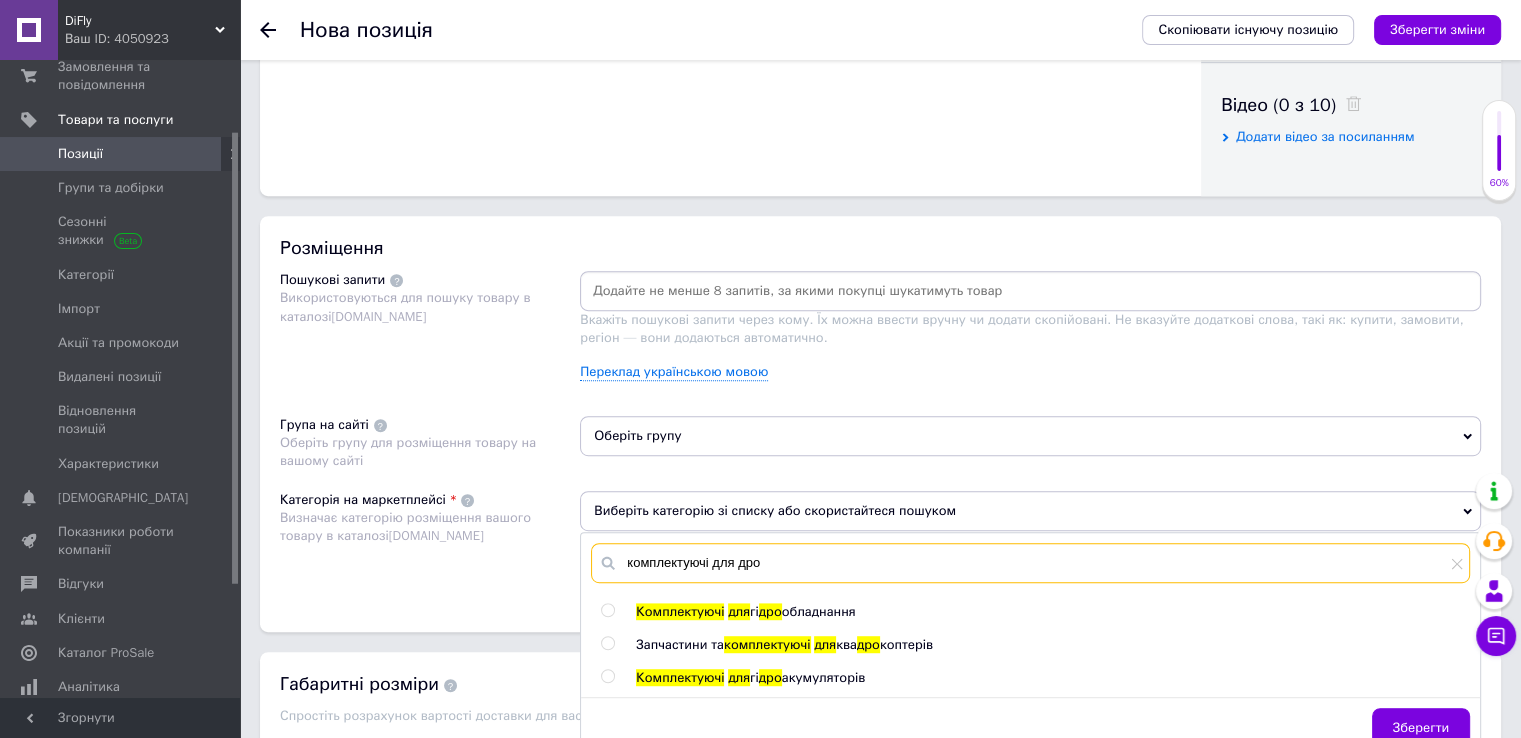 type on "комплектуючі для дро" 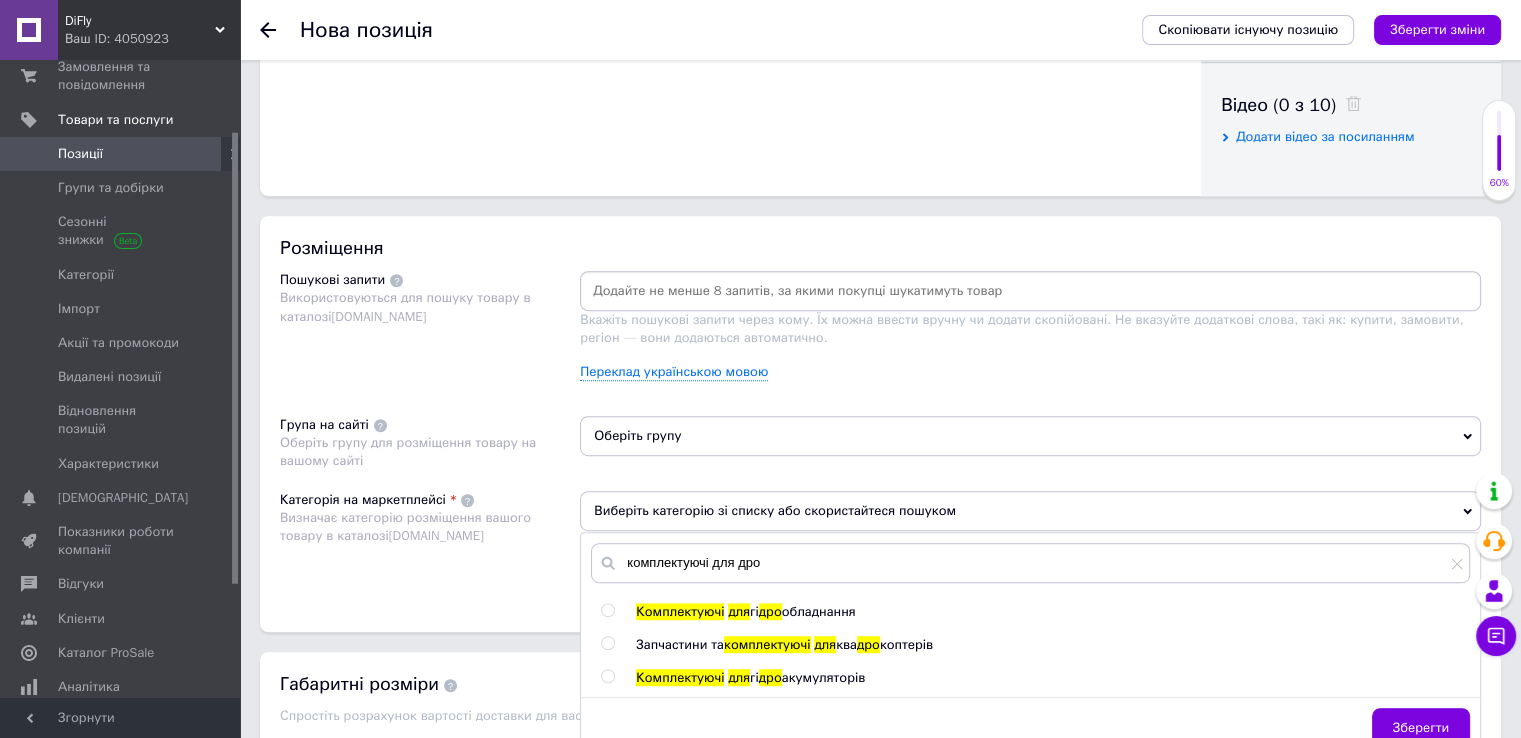 click at bounding box center [607, 643] 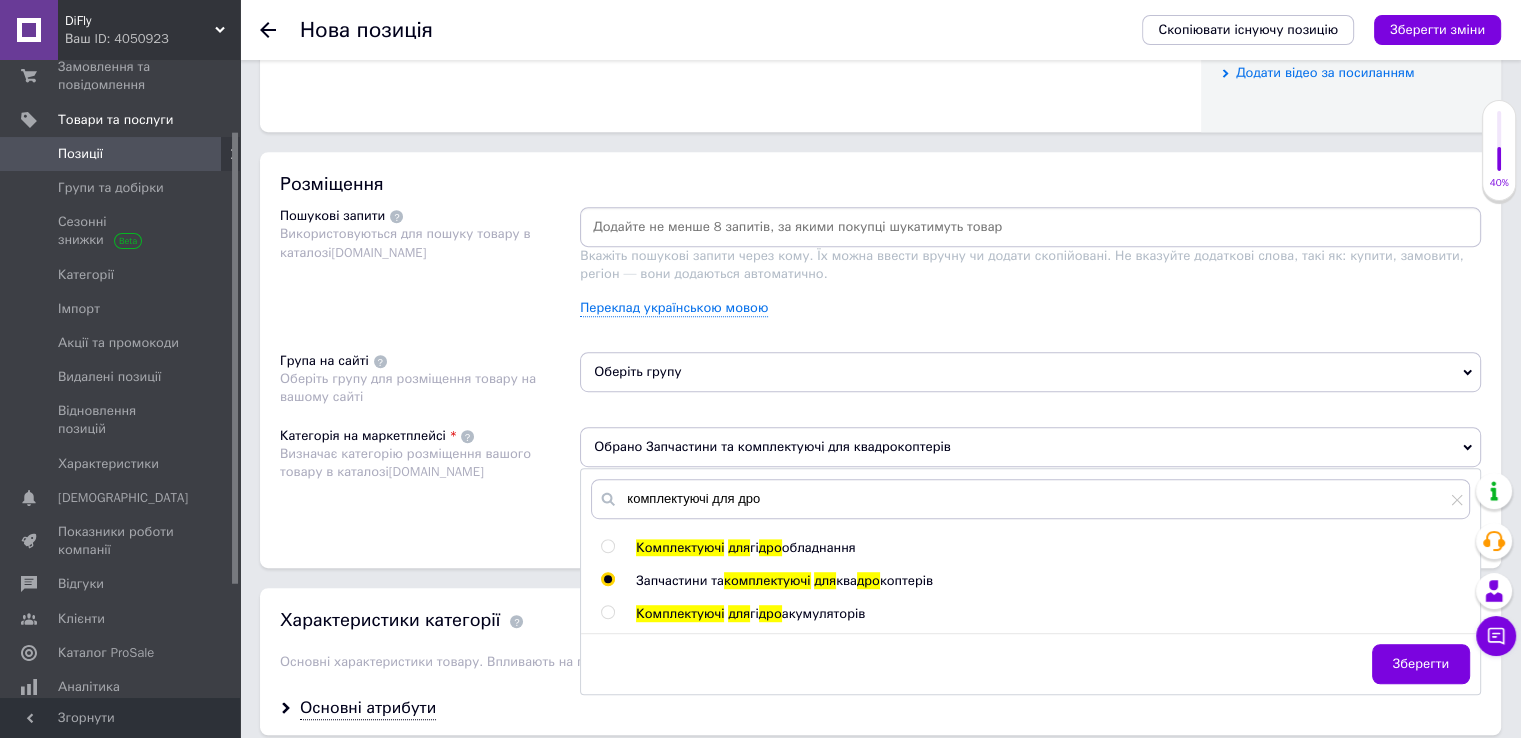 scroll, scrollTop: 1100, scrollLeft: 0, axis: vertical 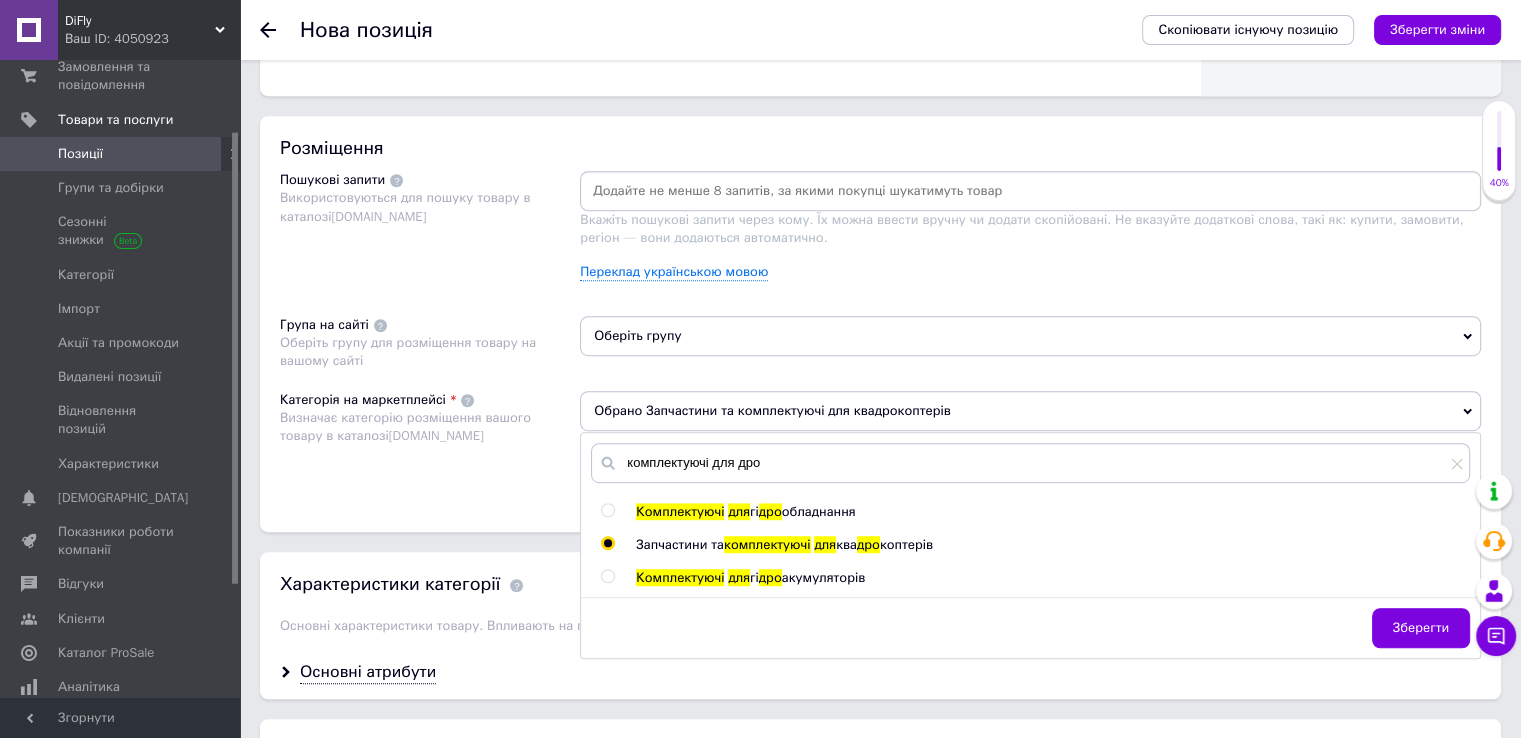 click on "для" at bounding box center [825, 544] 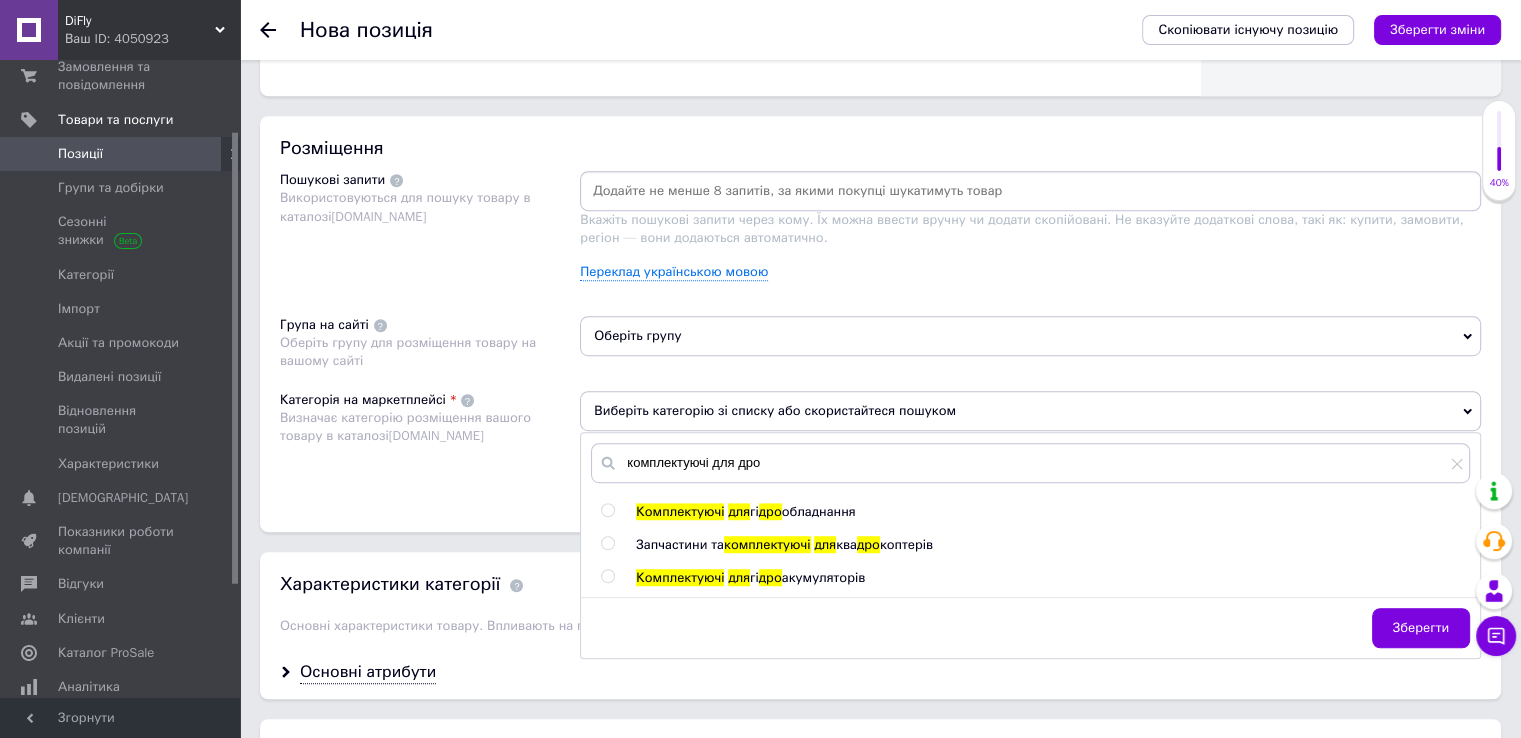 click at bounding box center (607, 543) 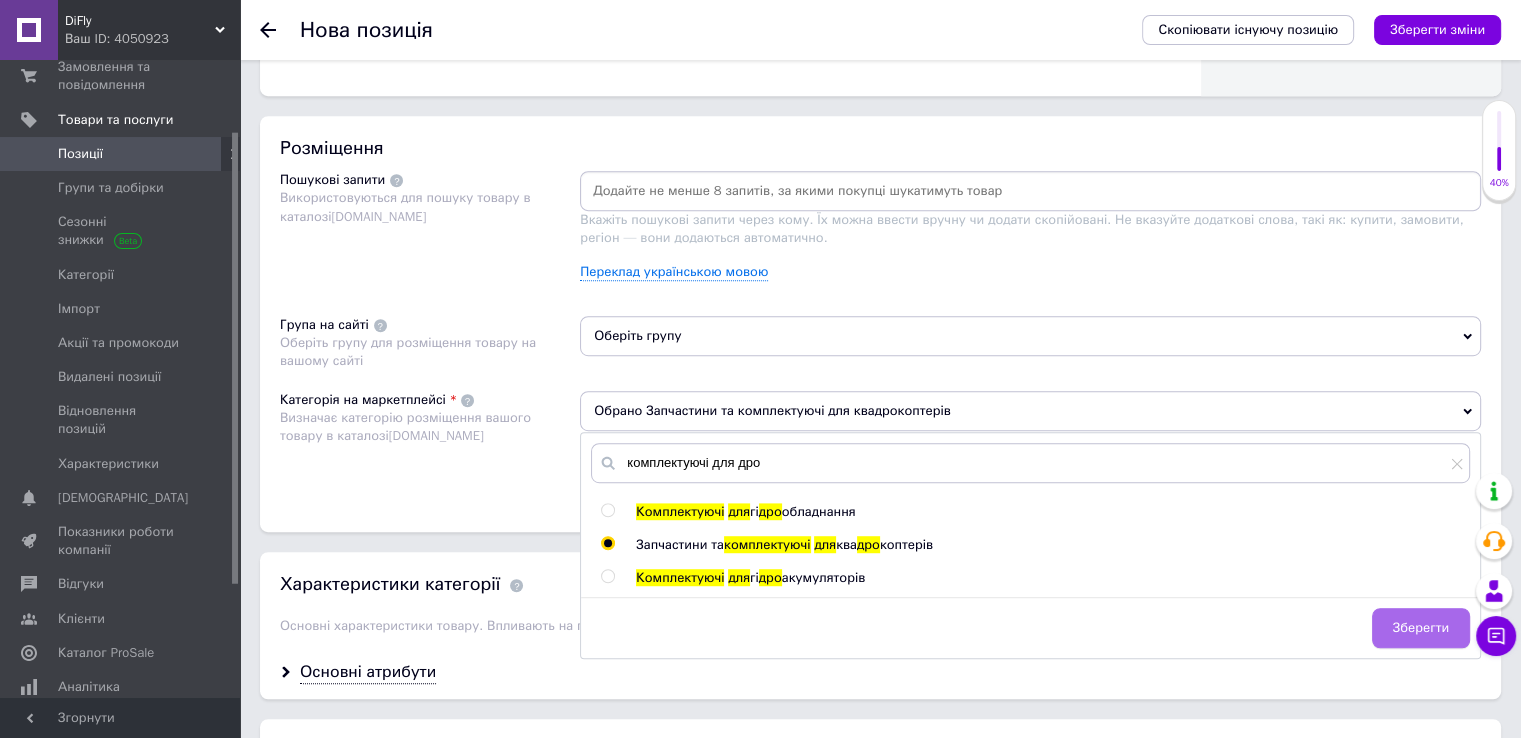click on "Зберегти" at bounding box center [1421, 628] 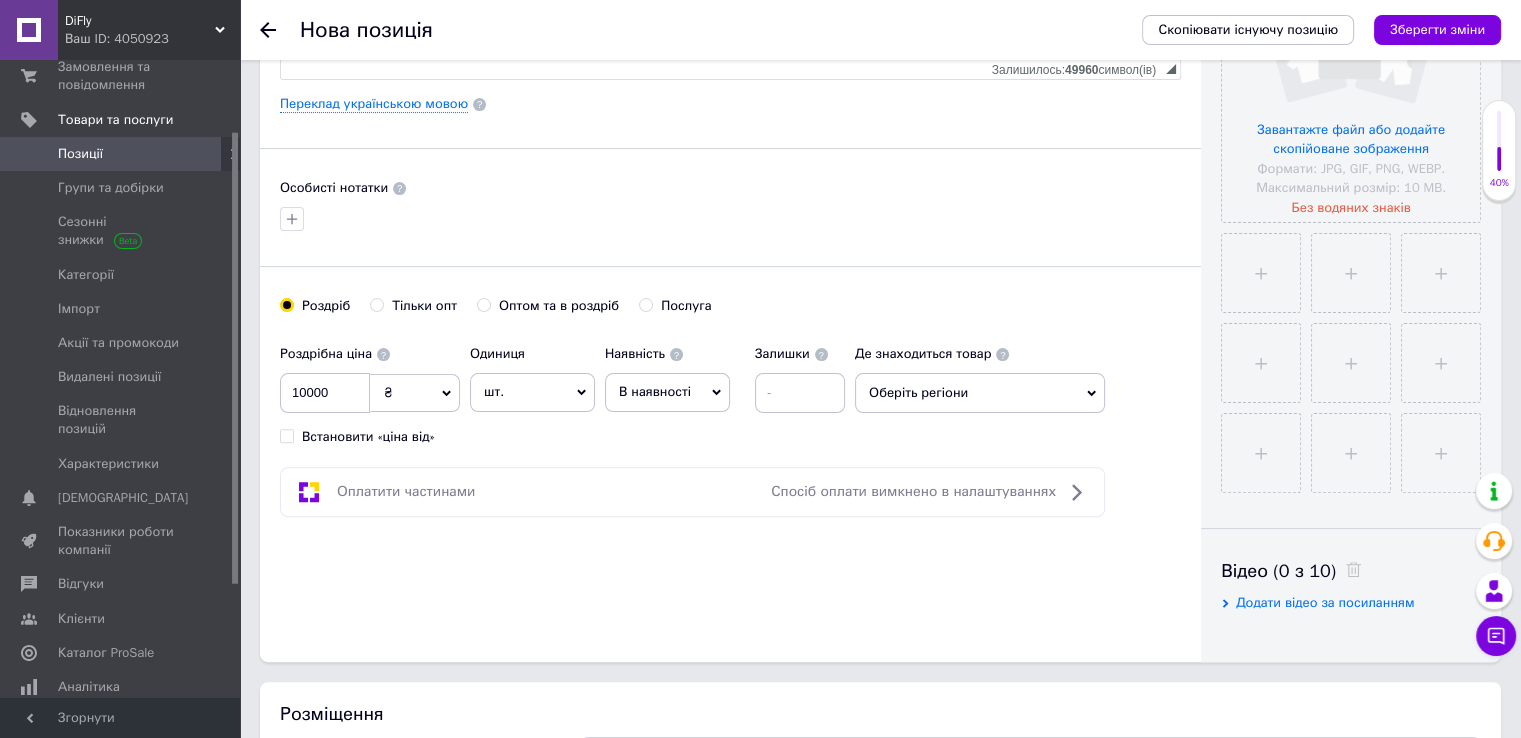 scroll, scrollTop: 500, scrollLeft: 0, axis: vertical 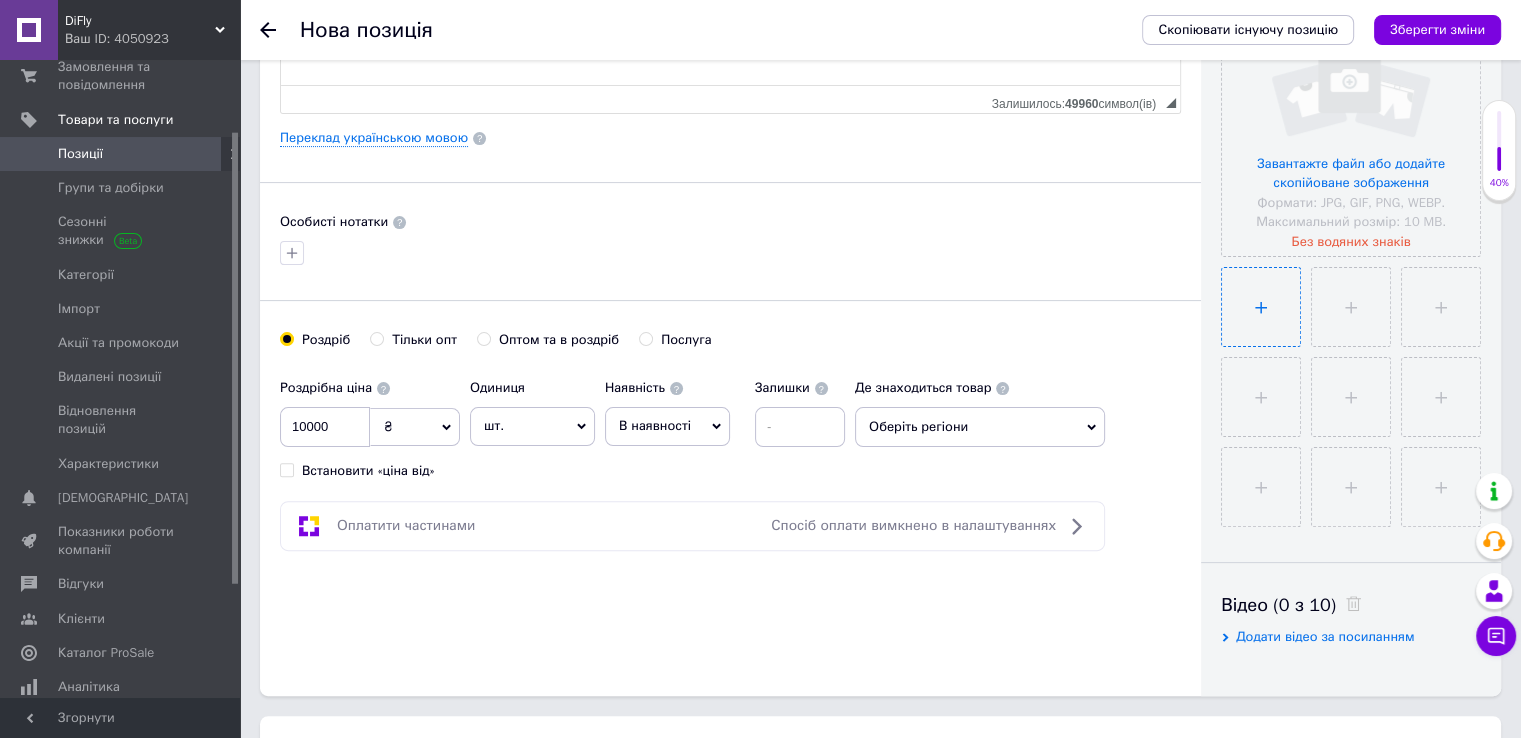 click at bounding box center [1261, 307] 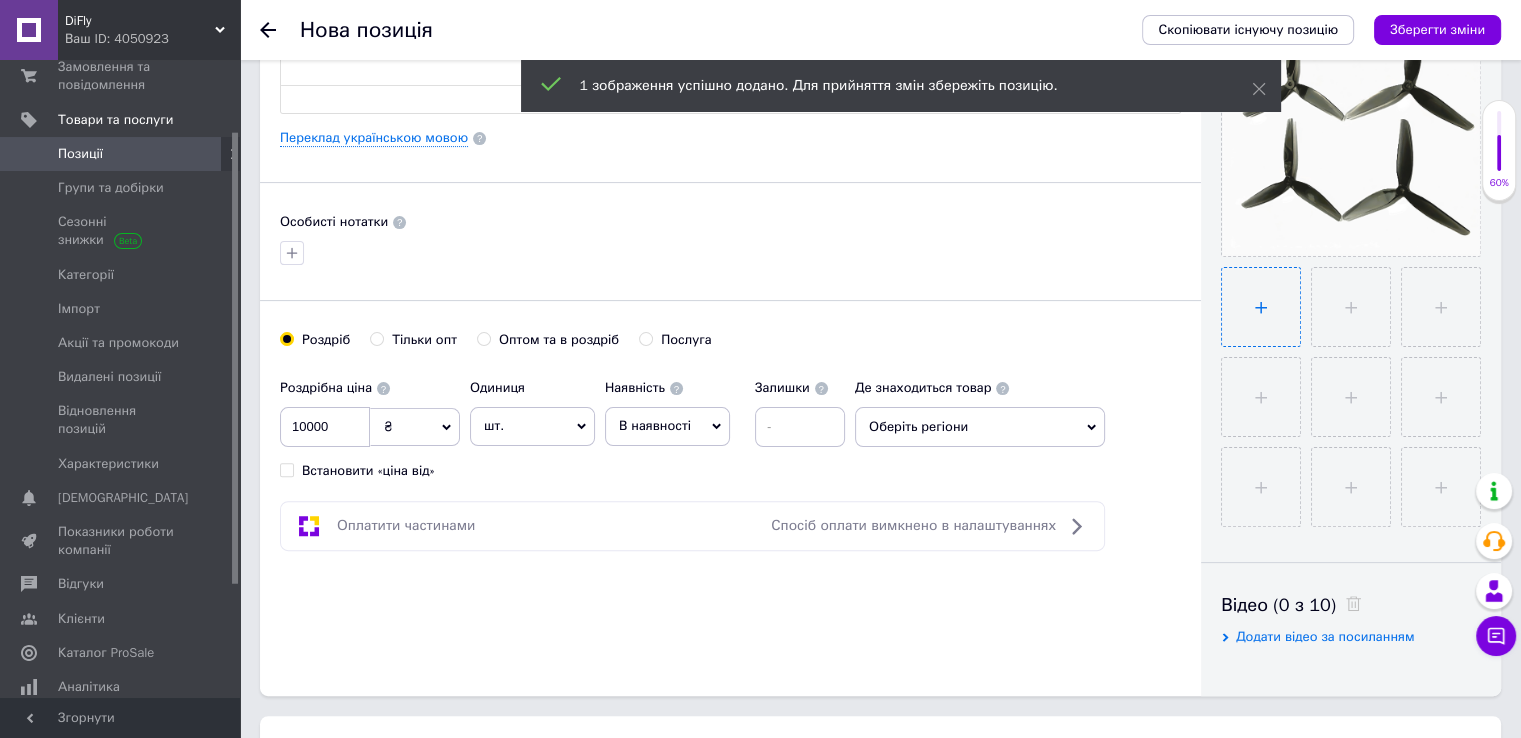 click at bounding box center (1261, 307) 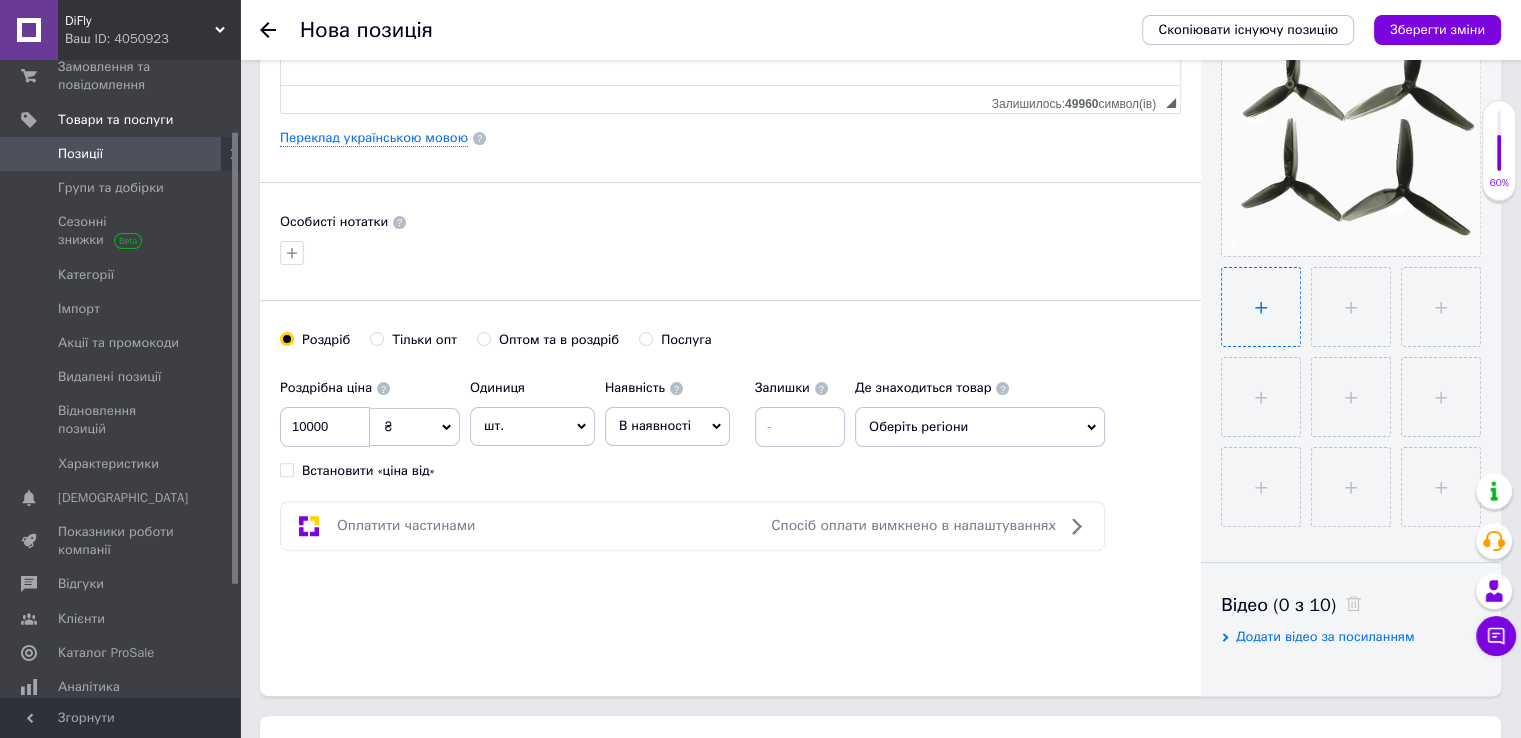 type on "C:\fakepath\пр-topaz-denoise-sharpen-upscale-2x.JPG" 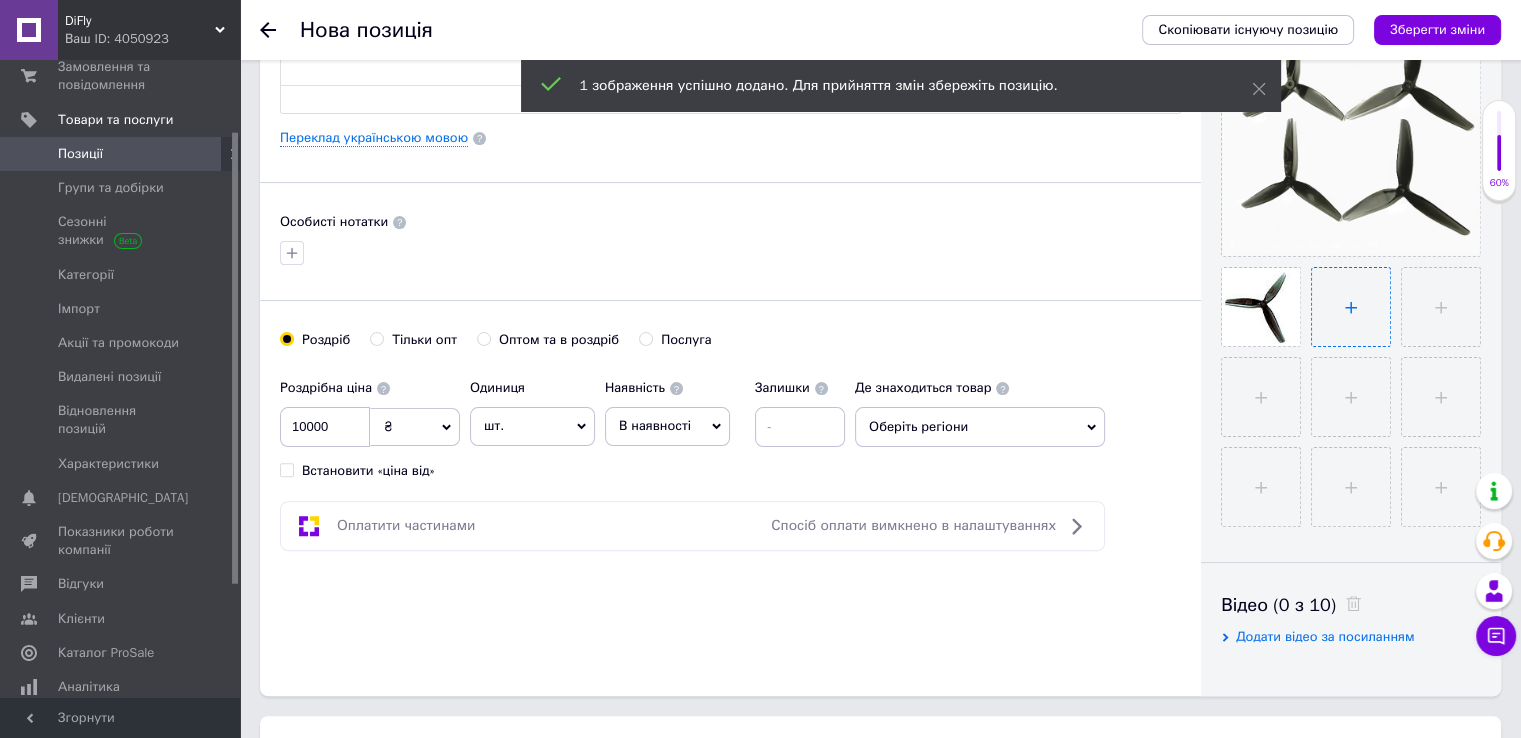 click at bounding box center (1351, 307) 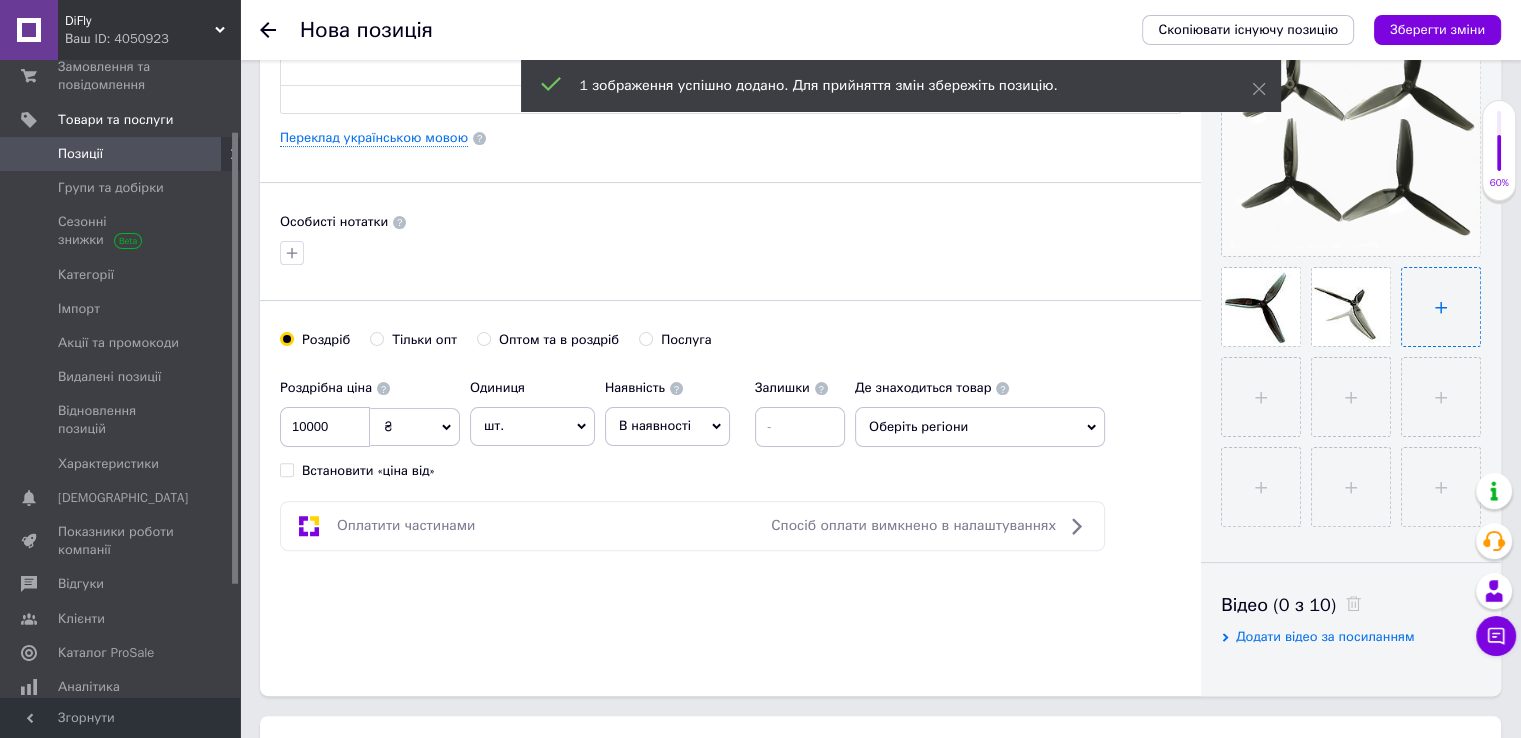 click at bounding box center [1441, 307] 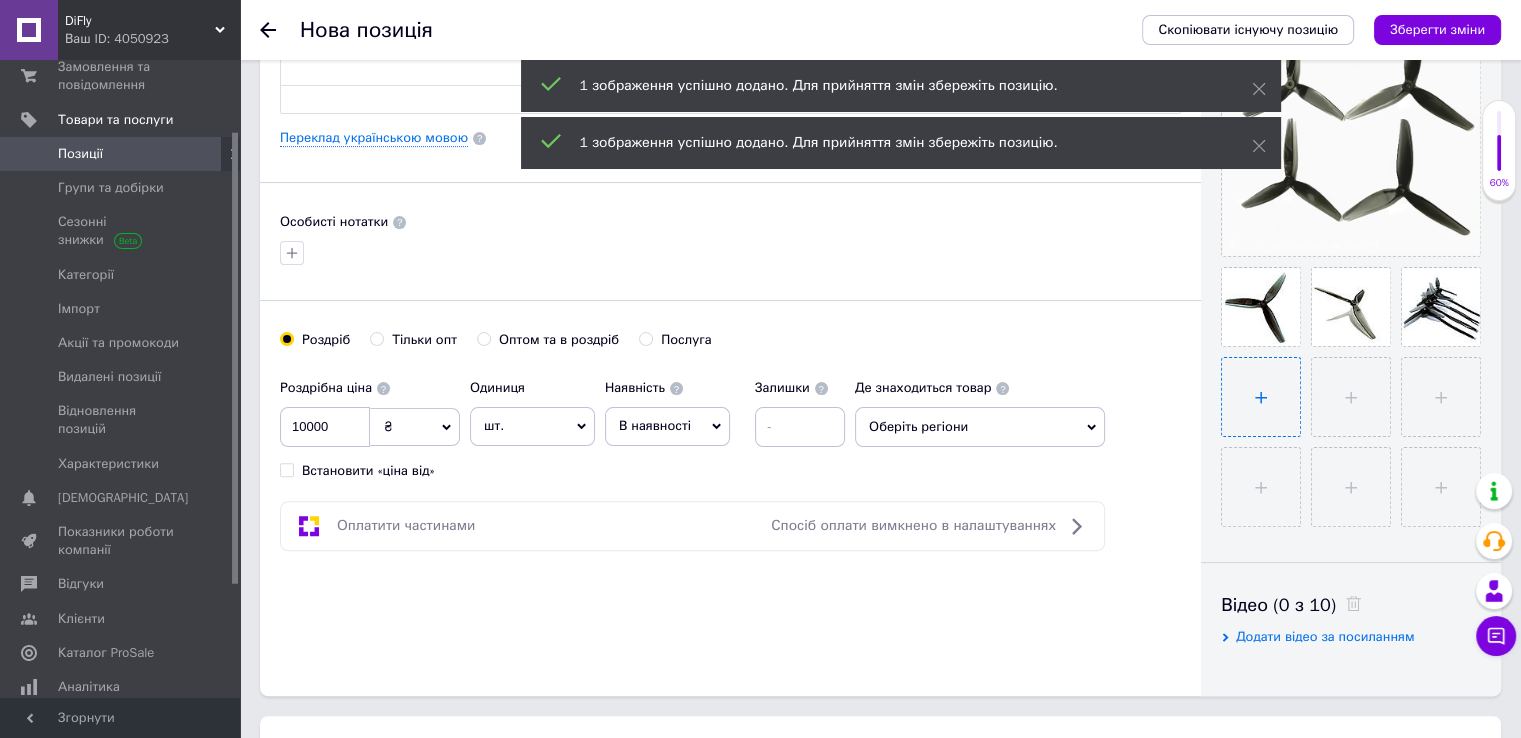 click at bounding box center (1261, 397) 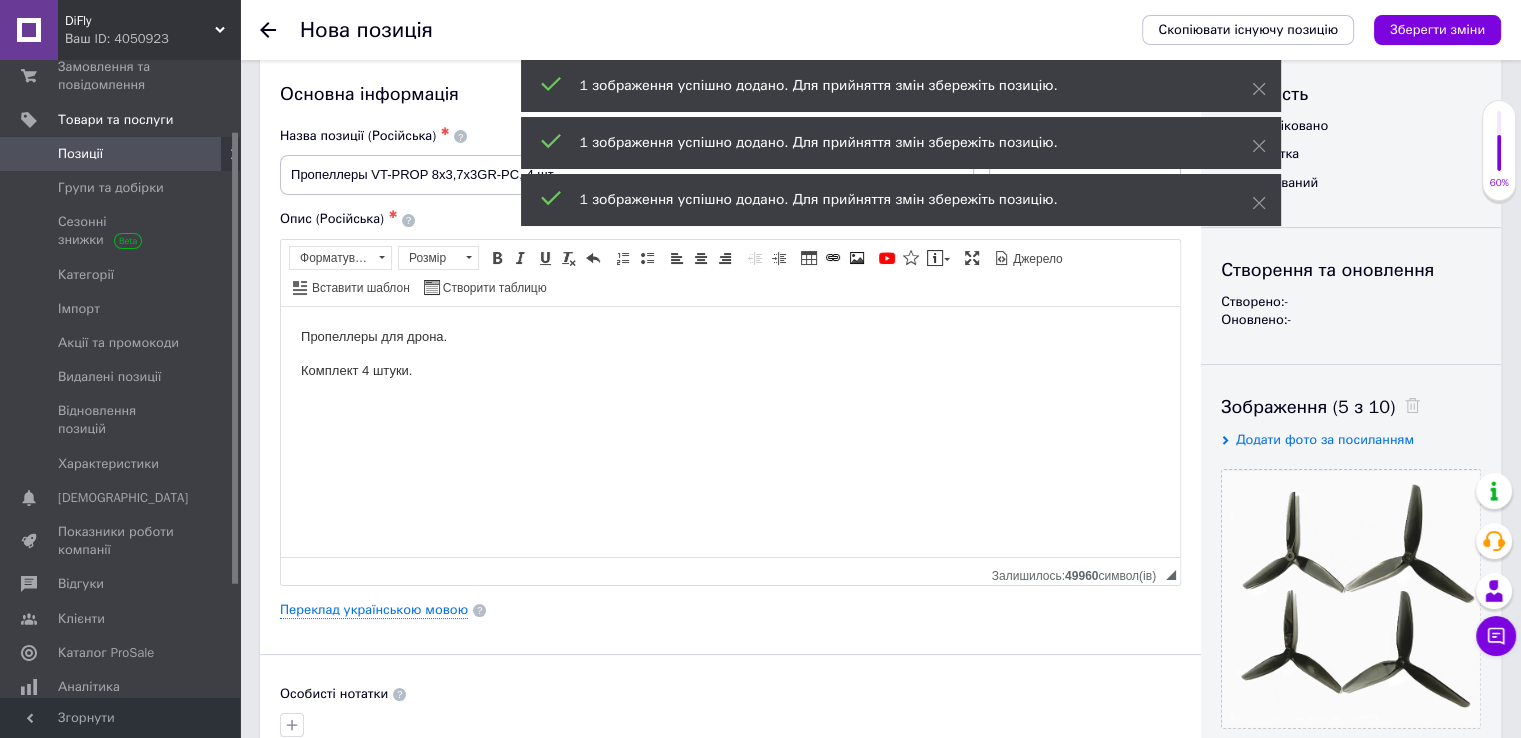 scroll, scrollTop: 0, scrollLeft: 0, axis: both 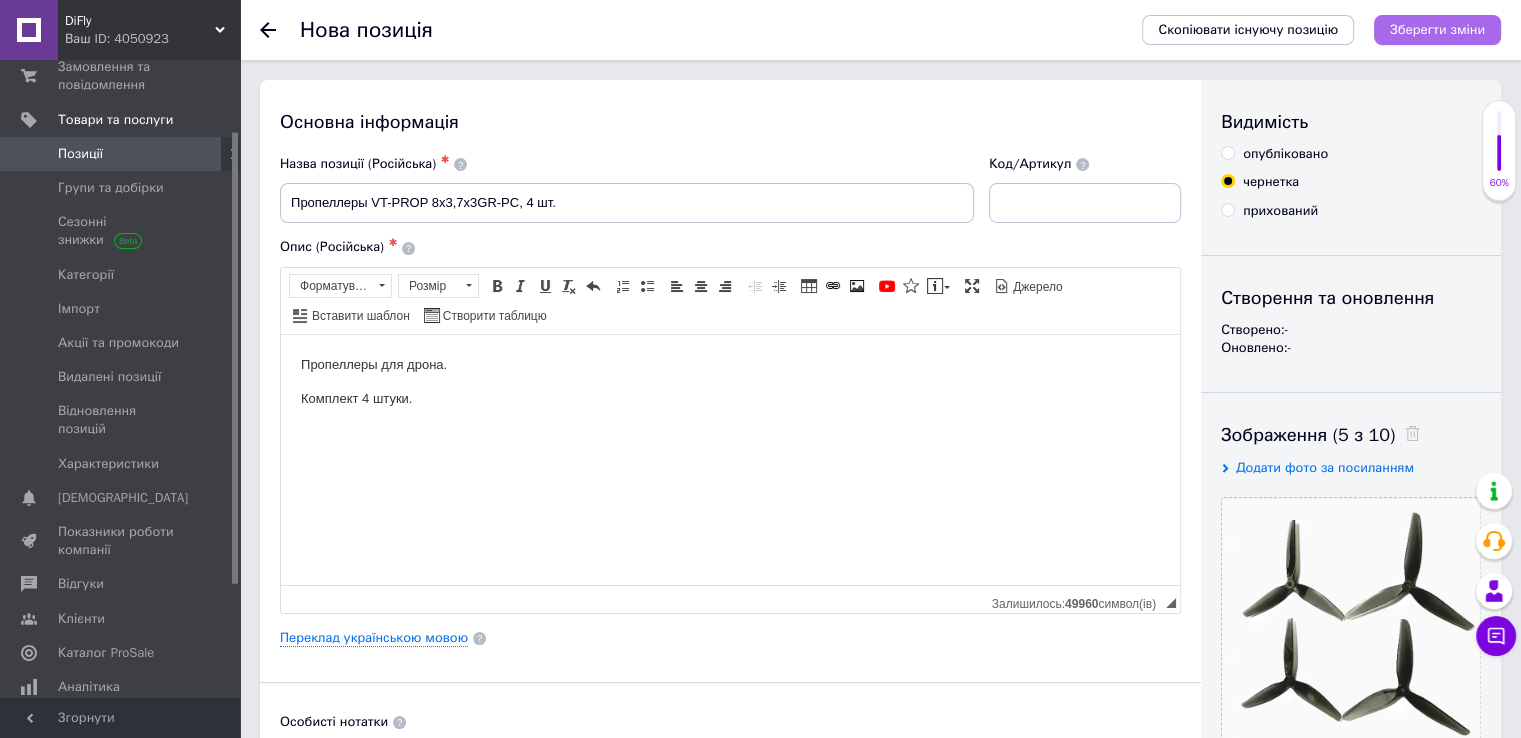click on "Зберегти зміни" at bounding box center [1437, 29] 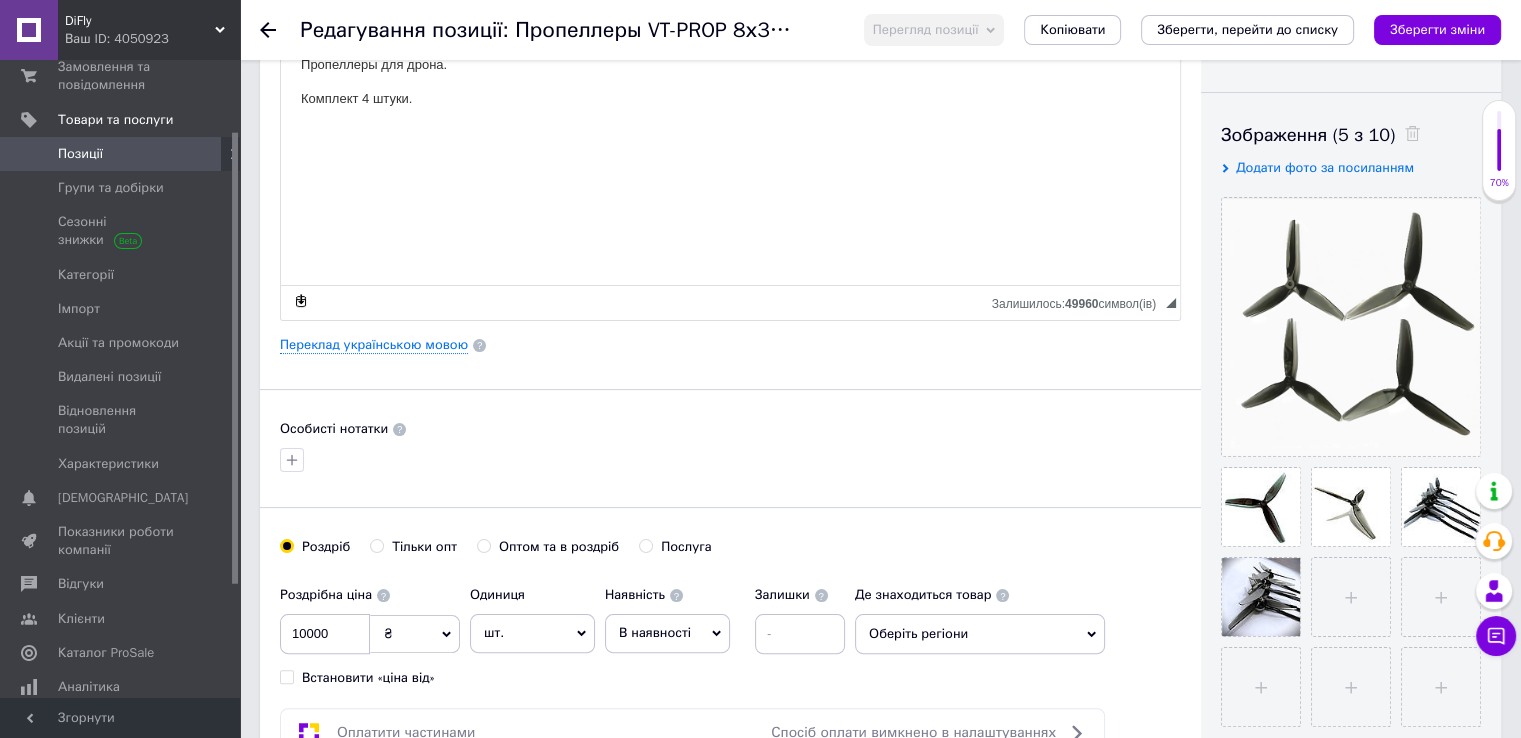 scroll, scrollTop: 0, scrollLeft: 0, axis: both 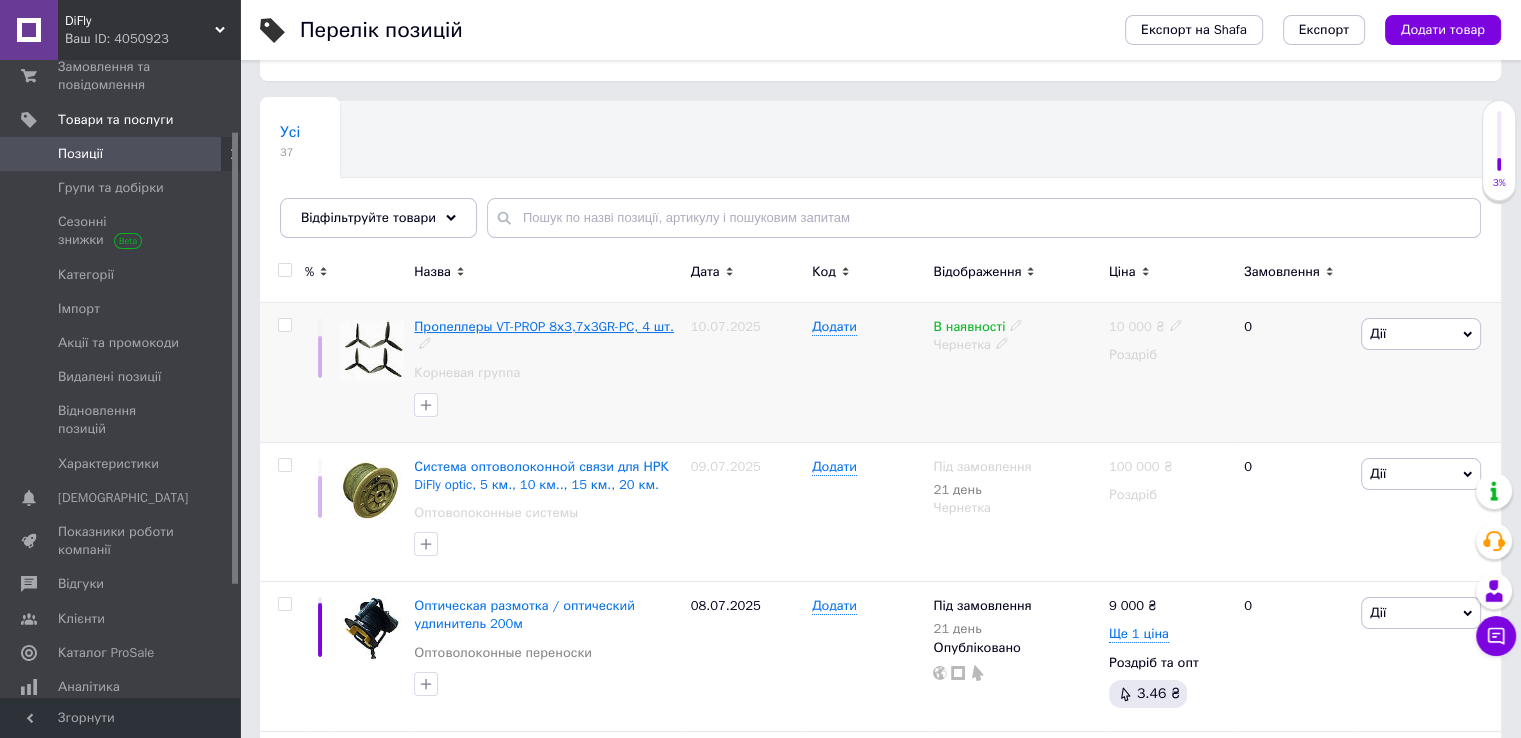 click on "Пропеллеры VT-PROP 8х3,7х3GR-PC, 4 шт." at bounding box center [544, 326] 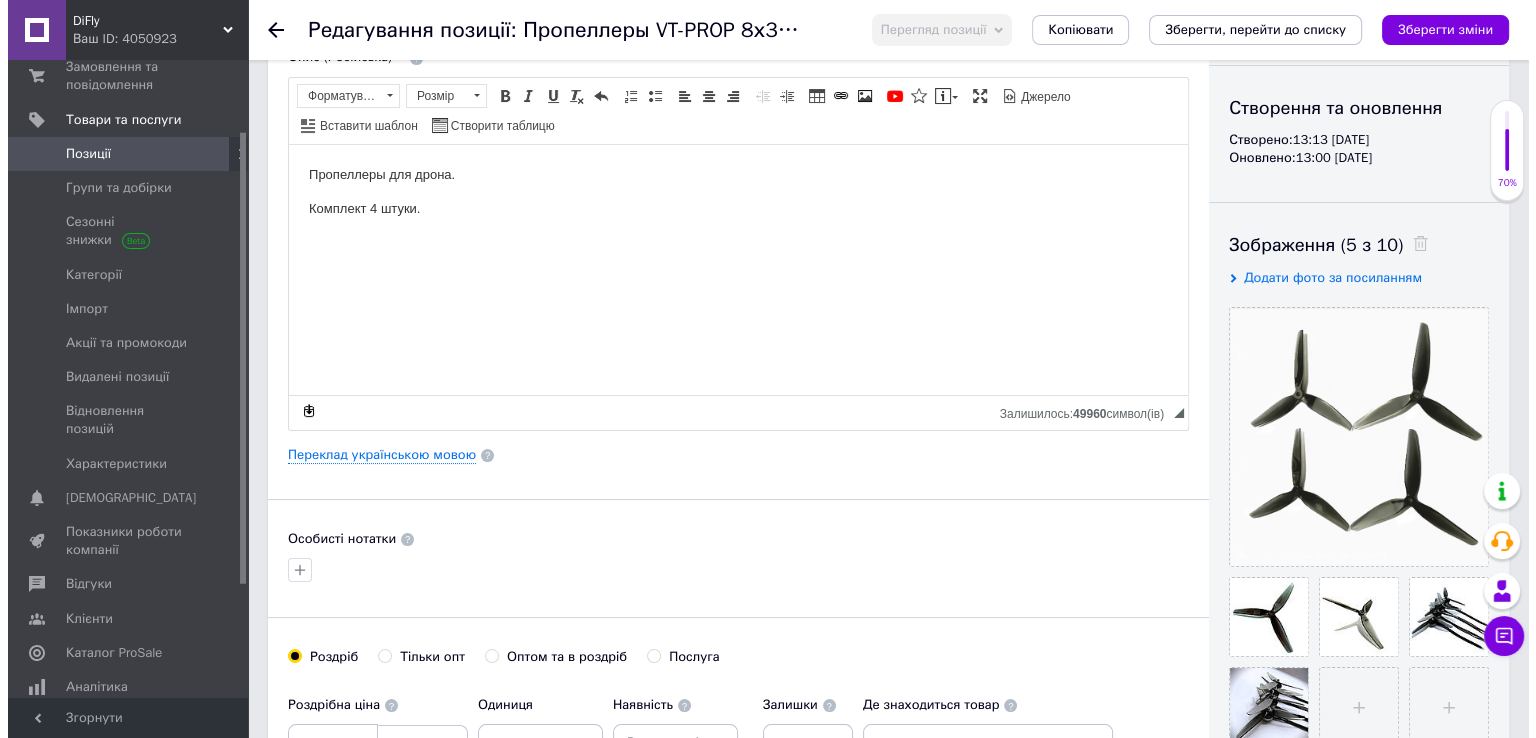 scroll, scrollTop: 200, scrollLeft: 0, axis: vertical 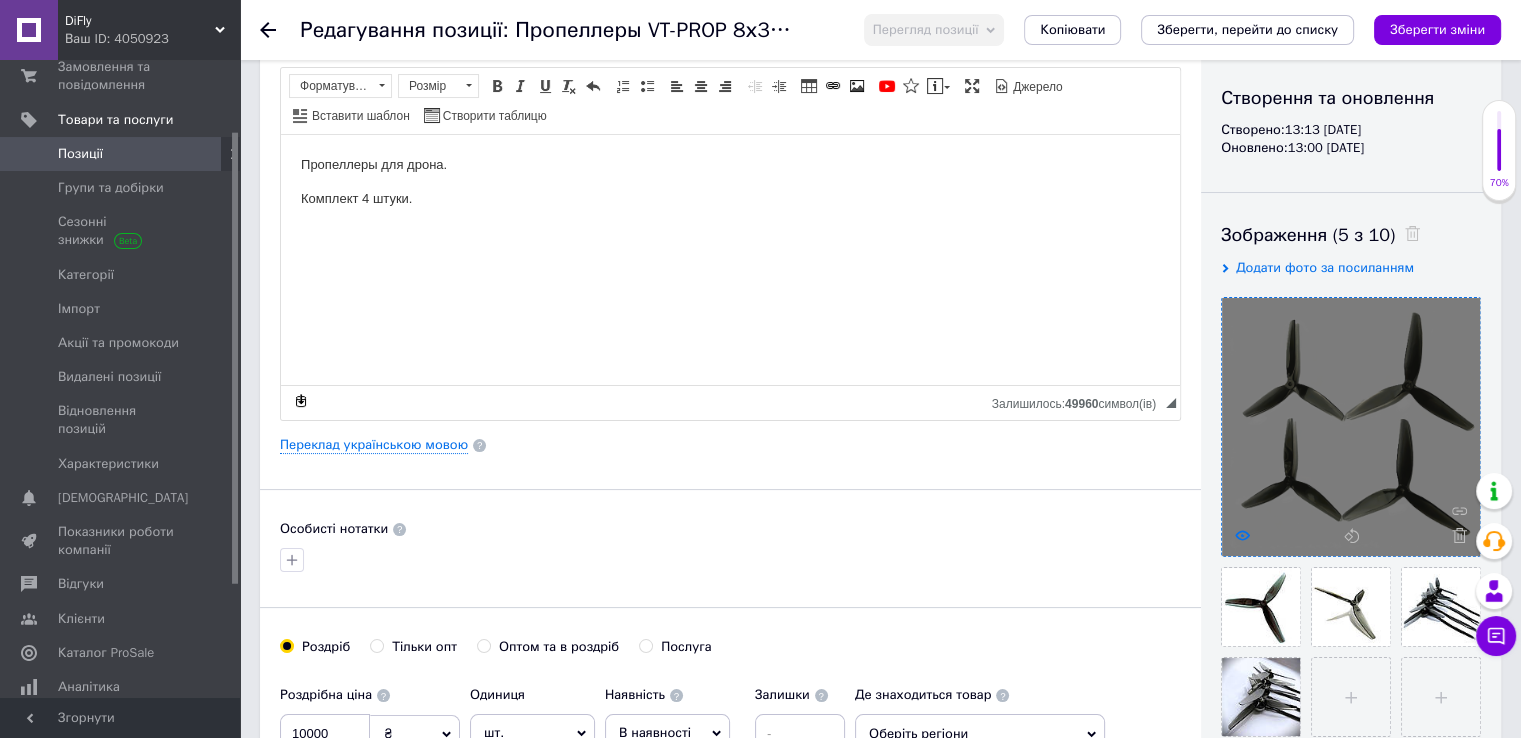 click 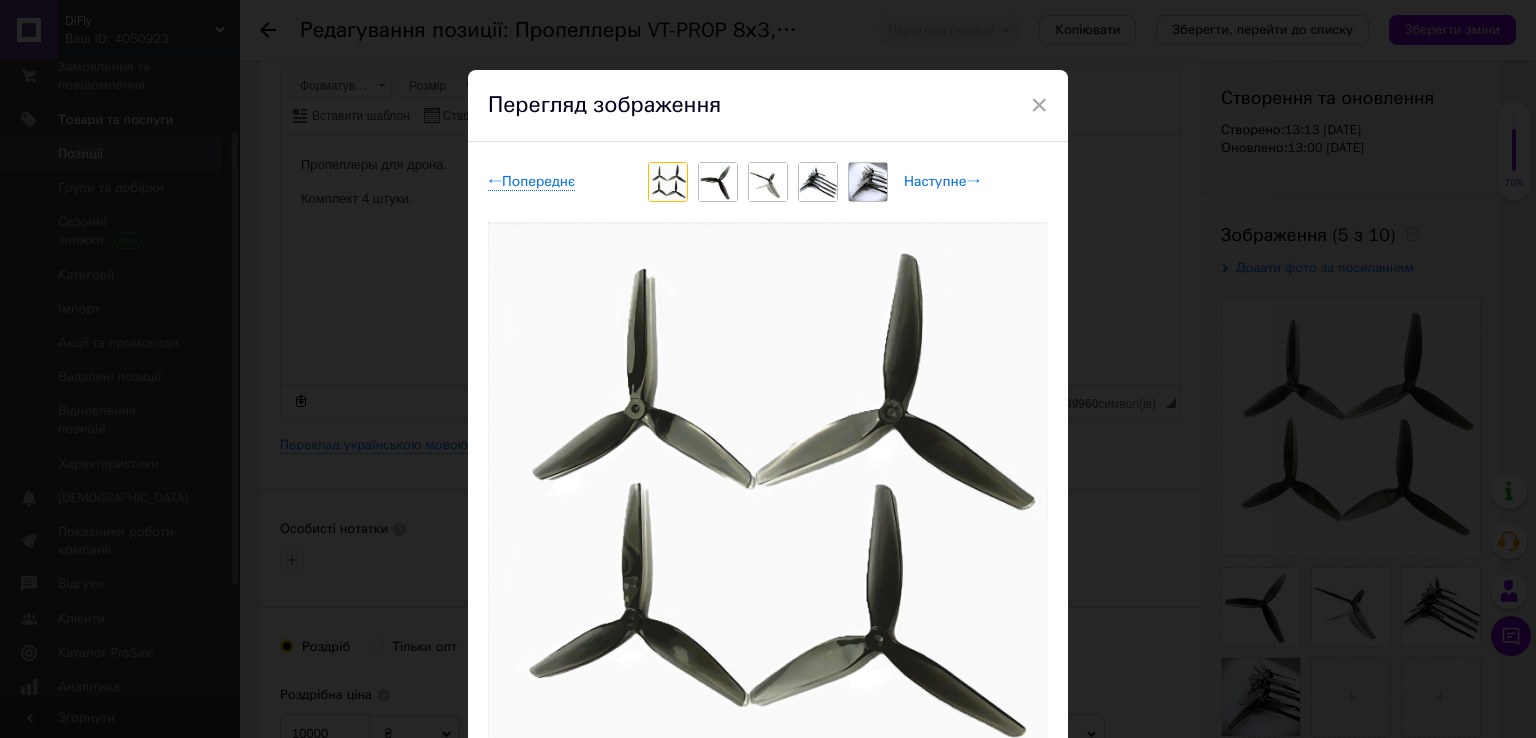 click on "Наступне →" at bounding box center [942, 182] 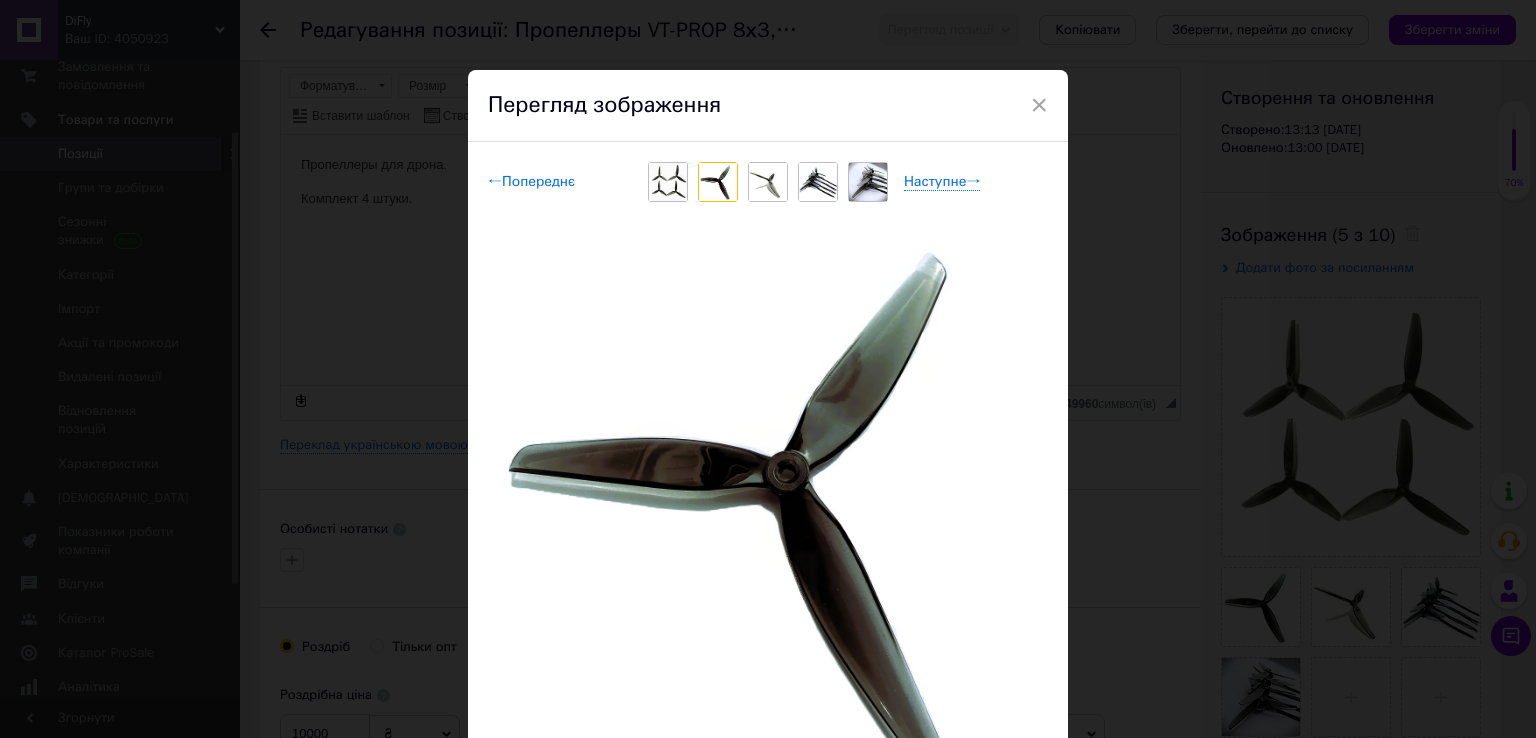 click on "← Попереднє" at bounding box center [531, 182] 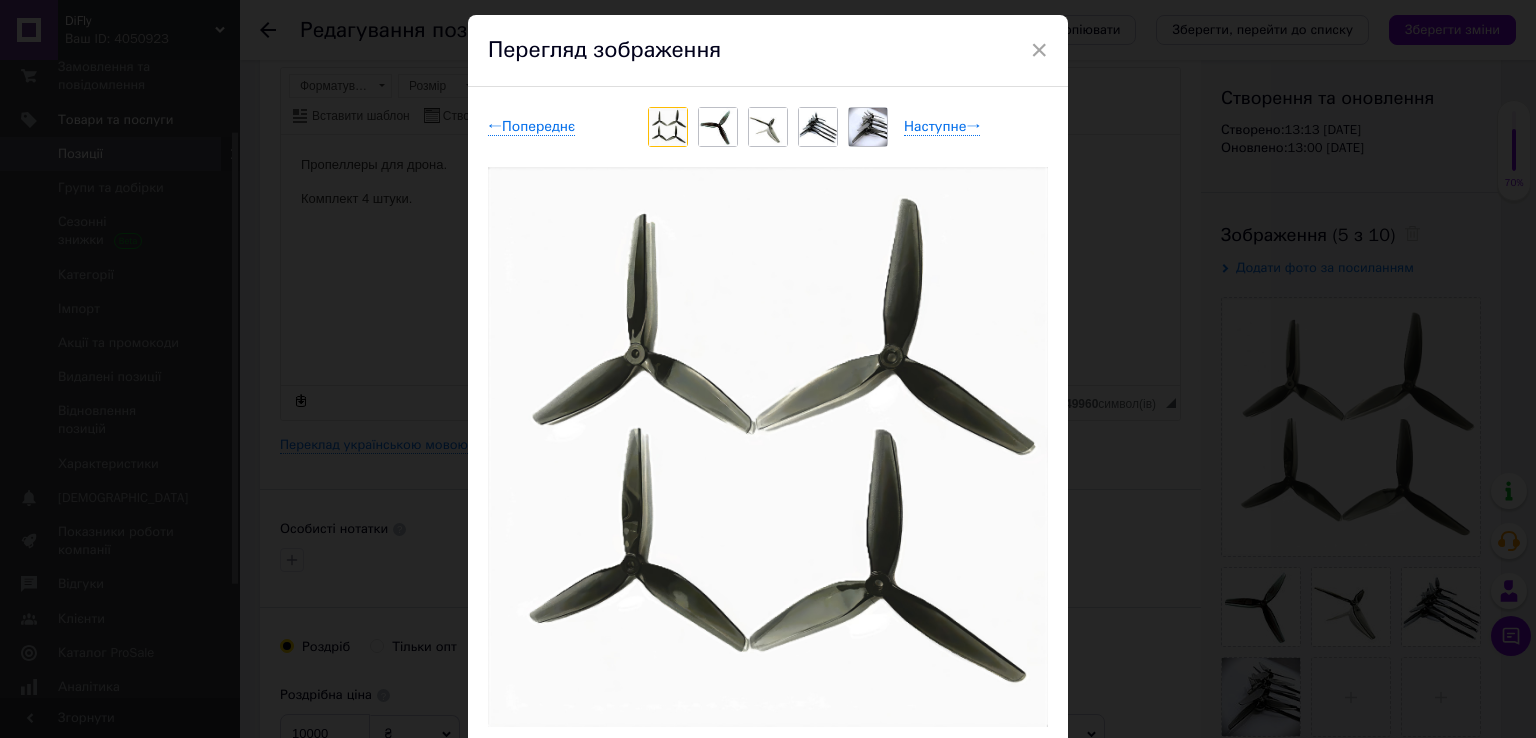 scroll, scrollTop: 100, scrollLeft: 0, axis: vertical 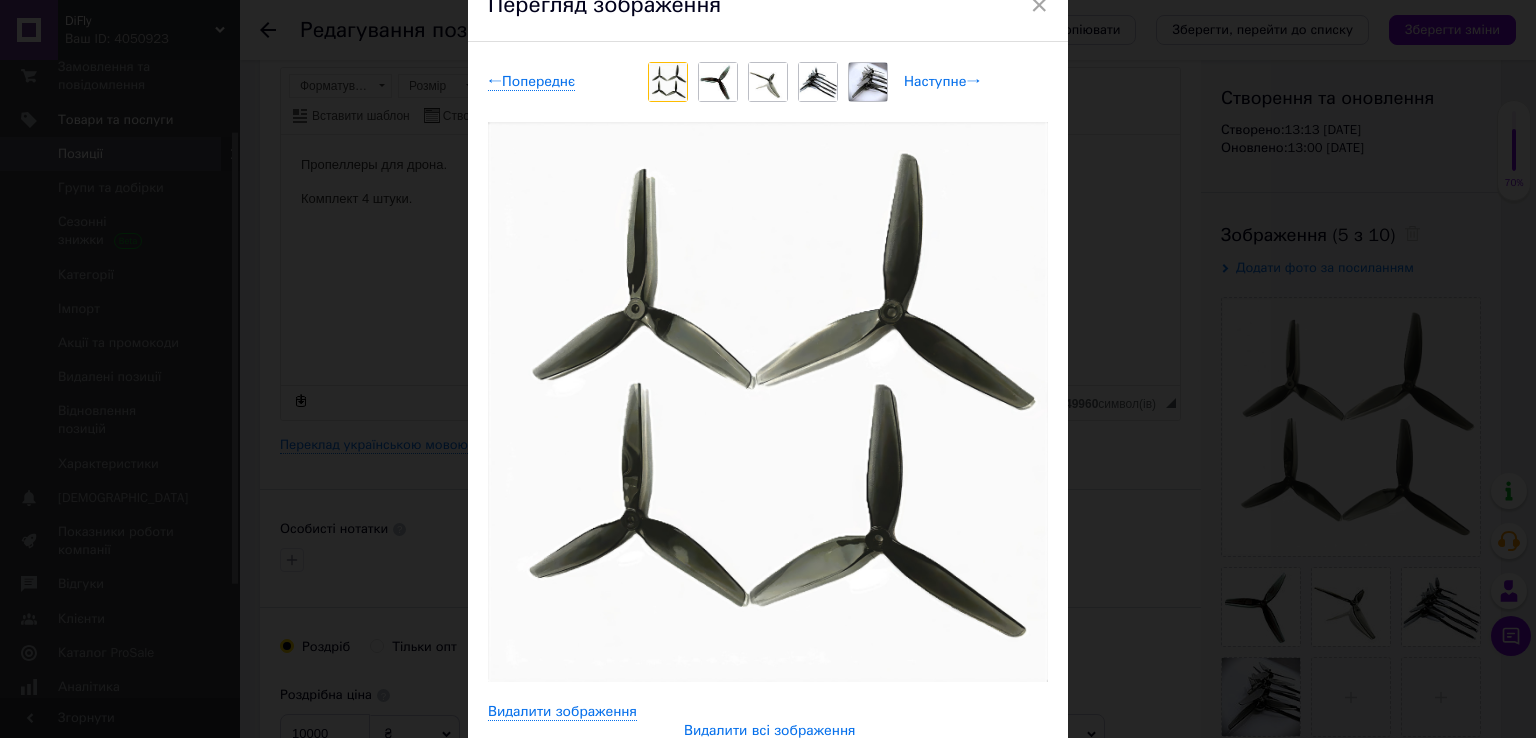 click on "Наступне →" at bounding box center (942, 82) 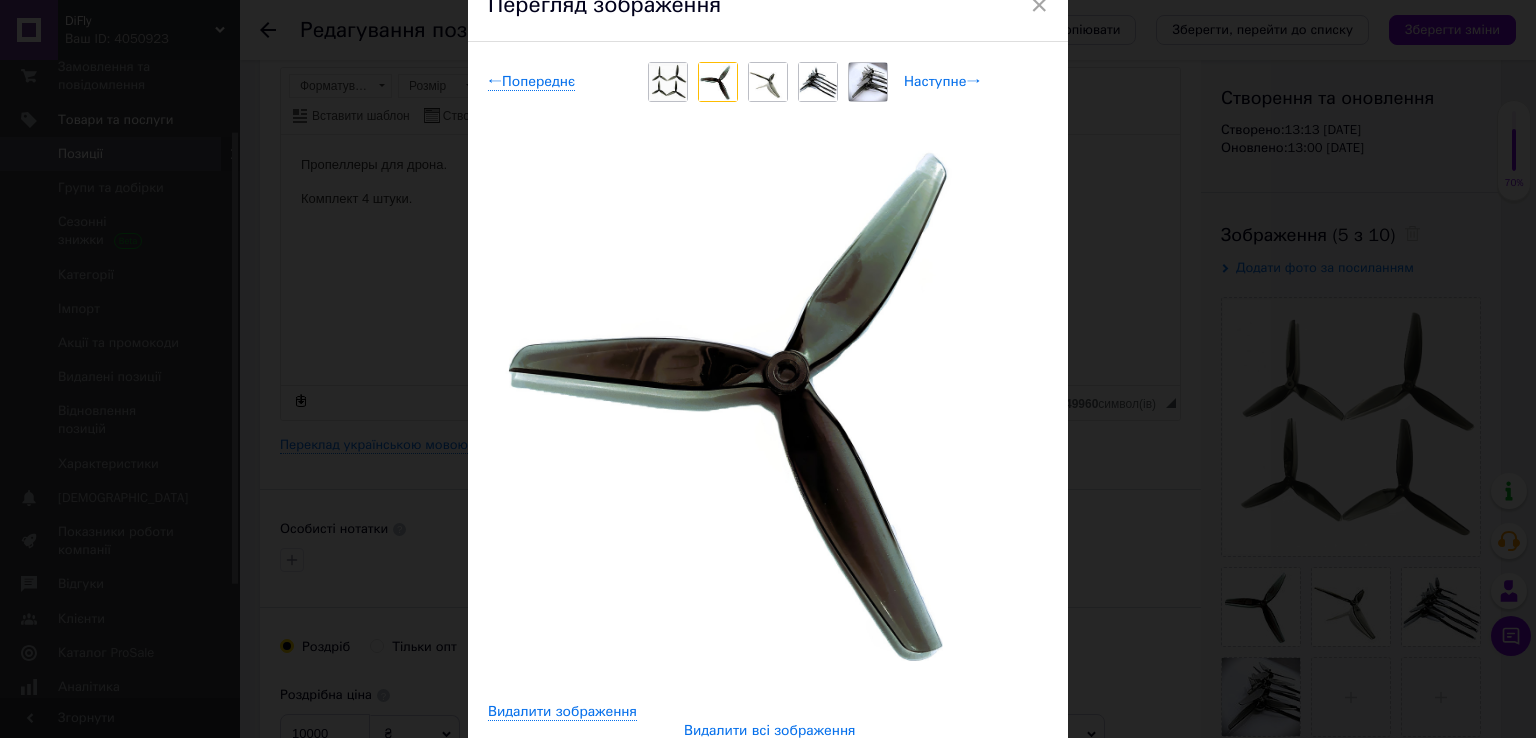 click on "Наступне →" at bounding box center [942, 82] 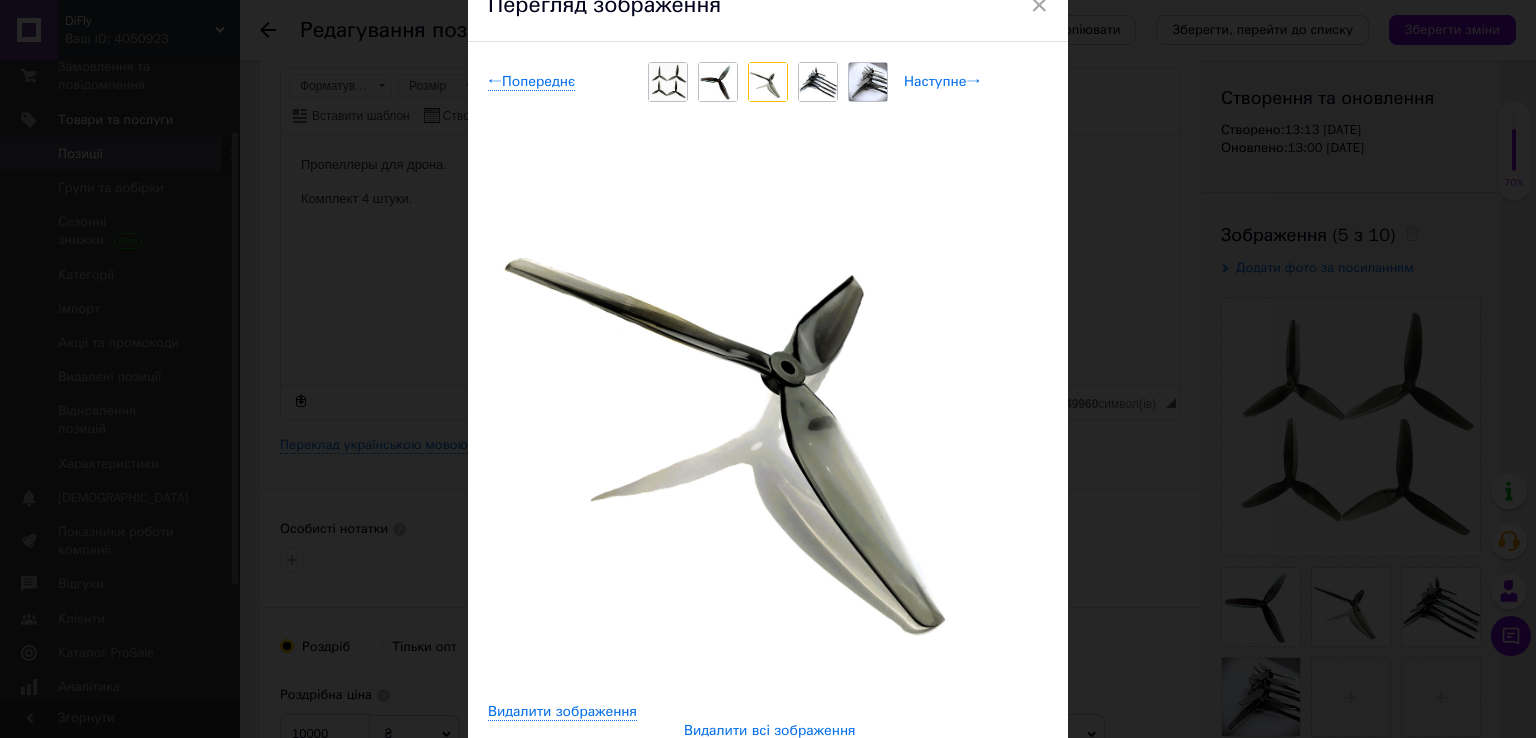 click on "Наступне →" at bounding box center [942, 82] 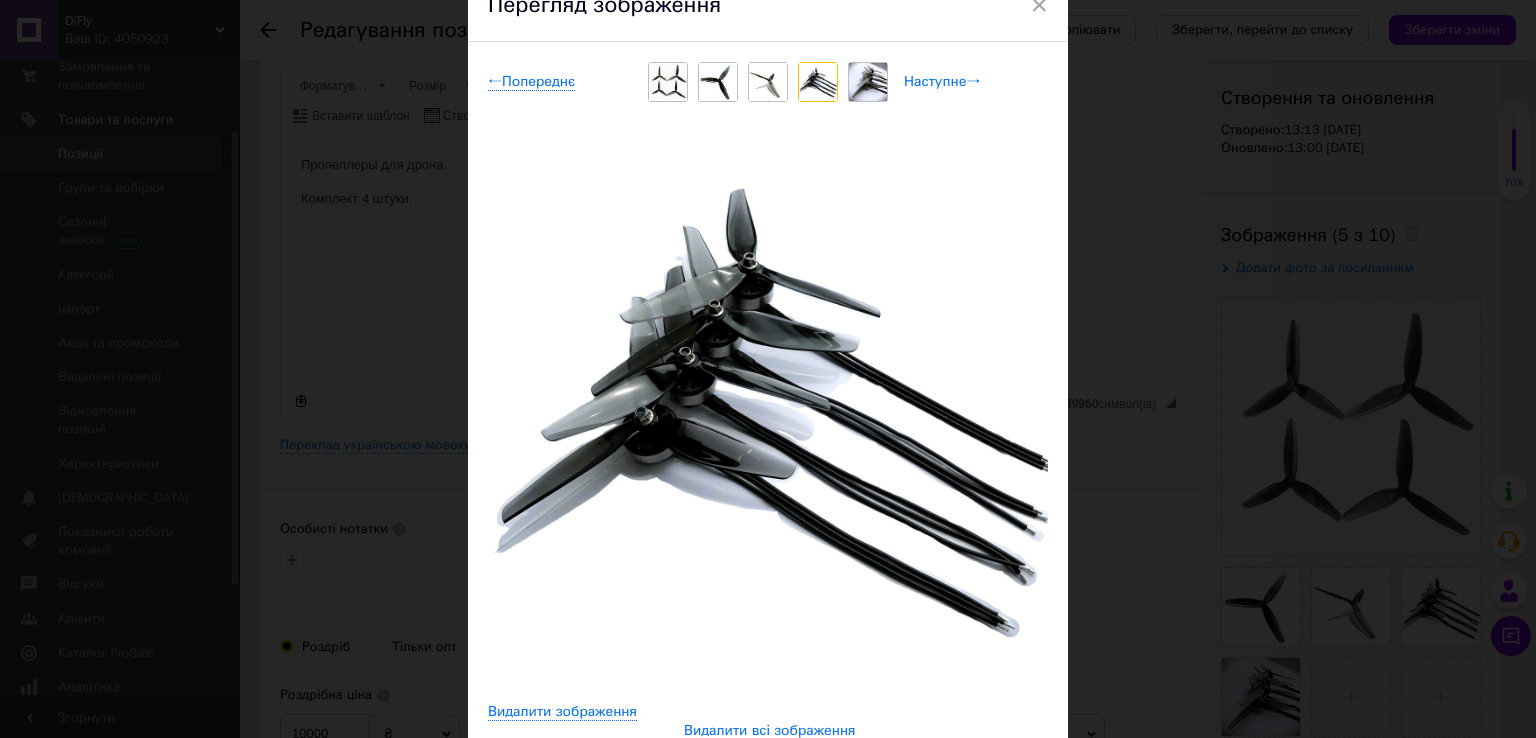 click on "Наступне →" at bounding box center (942, 82) 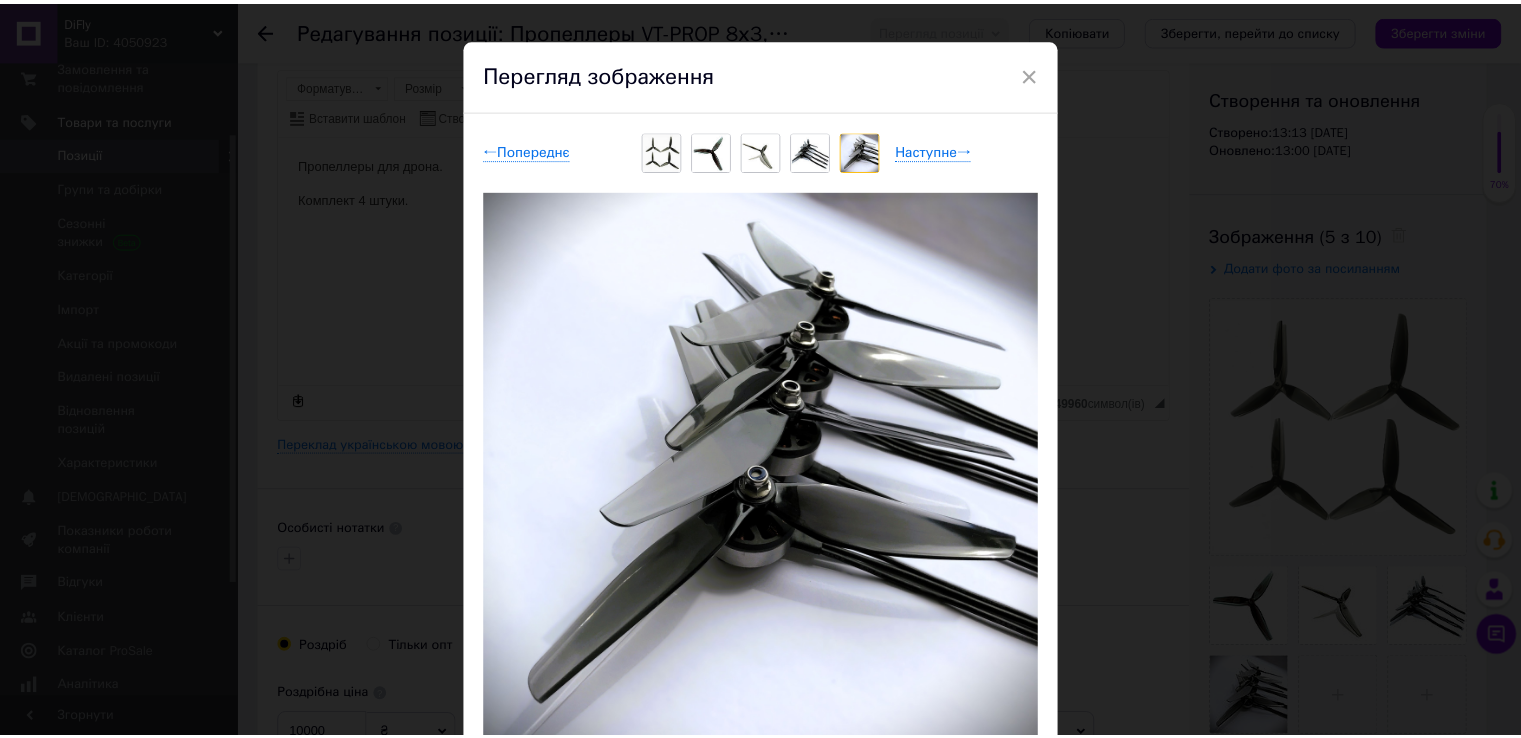 scroll, scrollTop: 0, scrollLeft: 0, axis: both 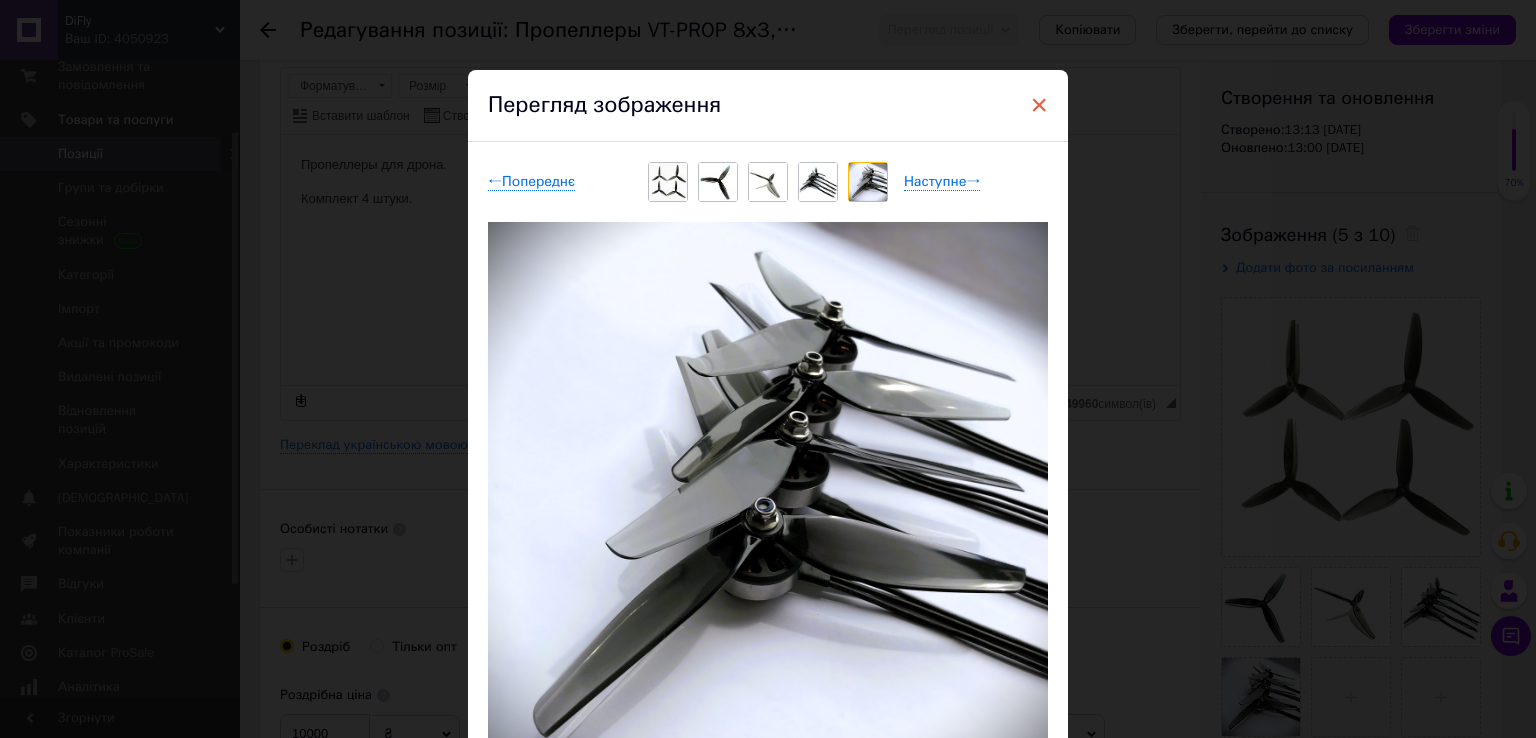 click on "×" at bounding box center [1039, 105] 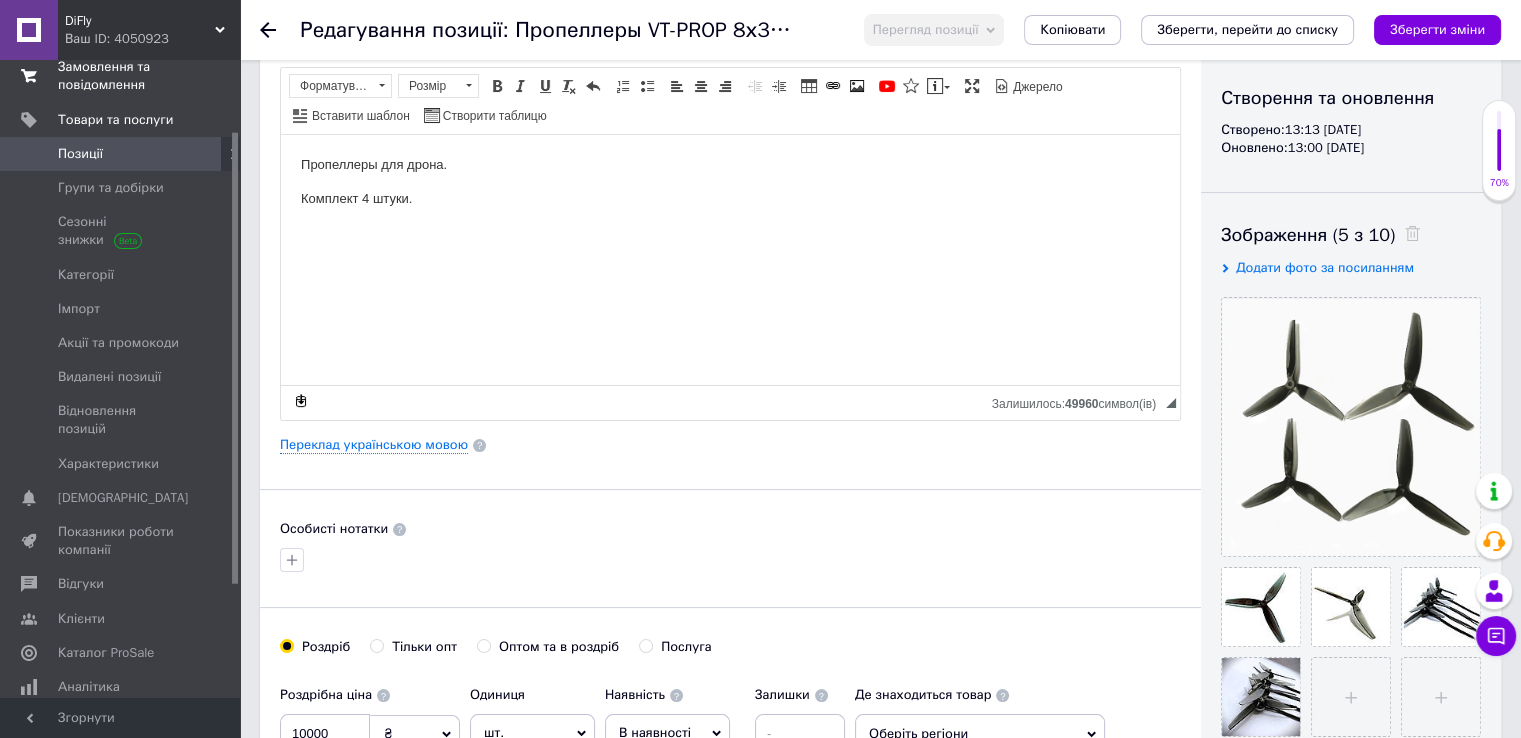 click on "Замовлення та повідомлення" at bounding box center [121, 76] 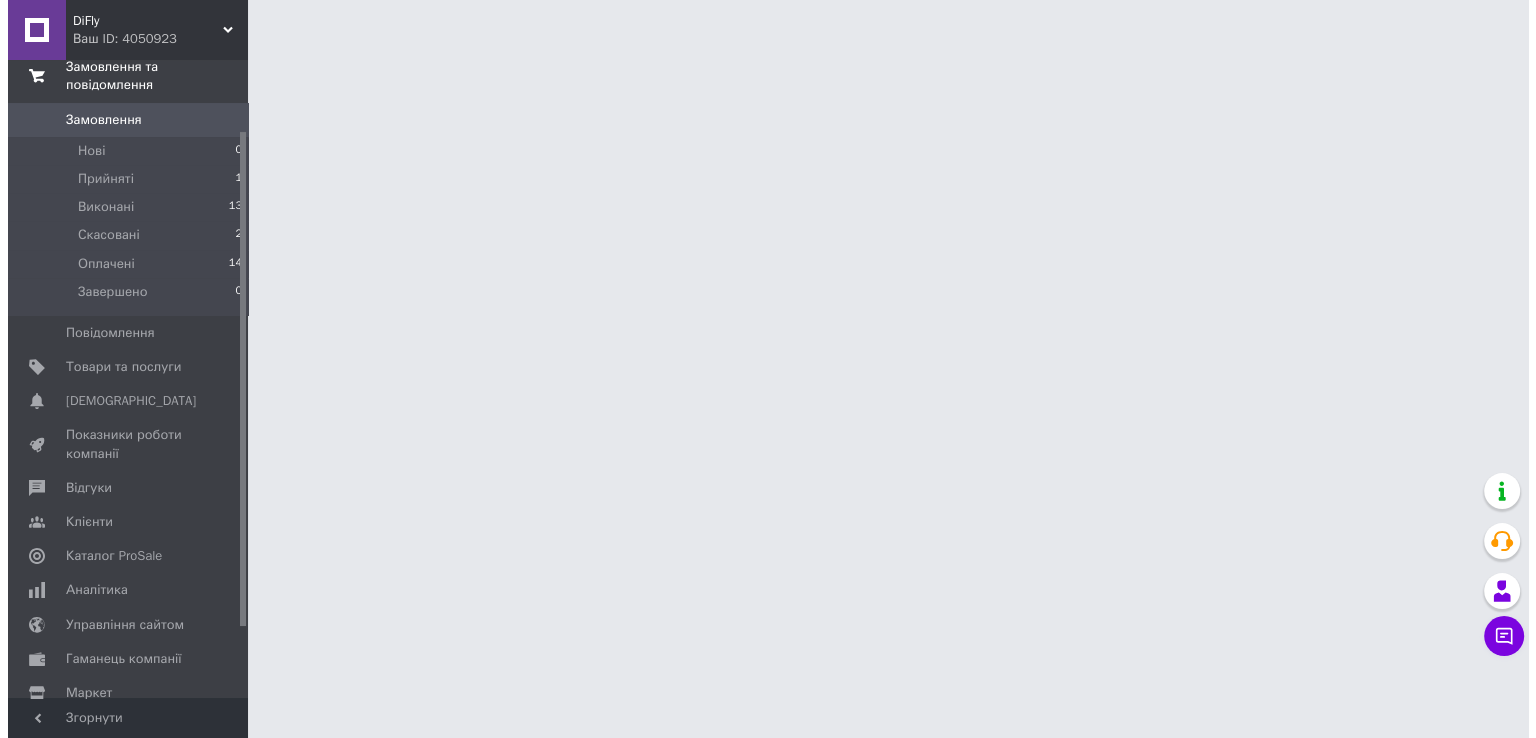 scroll, scrollTop: 0, scrollLeft: 0, axis: both 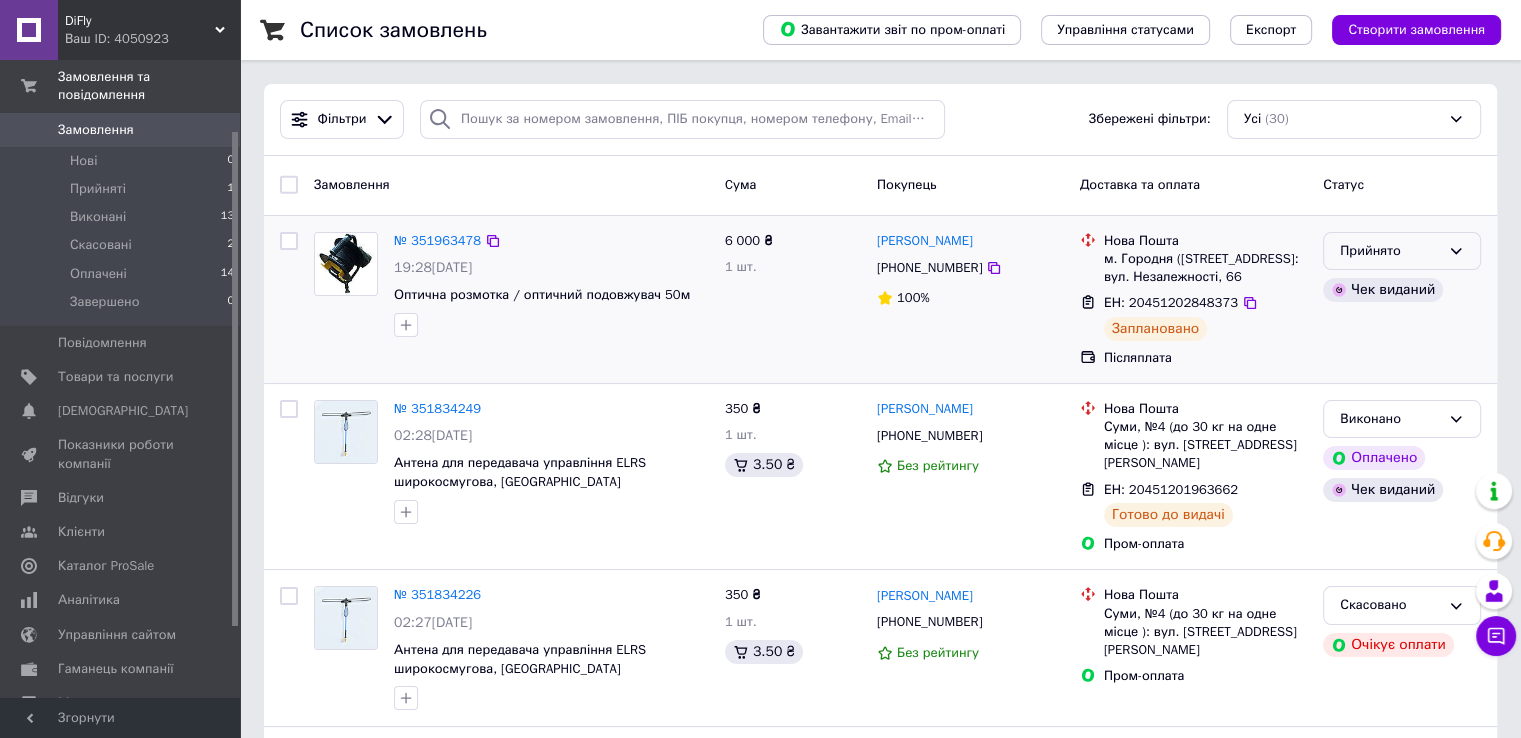 click on "Прийнято" at bounding box center [1390, 251] 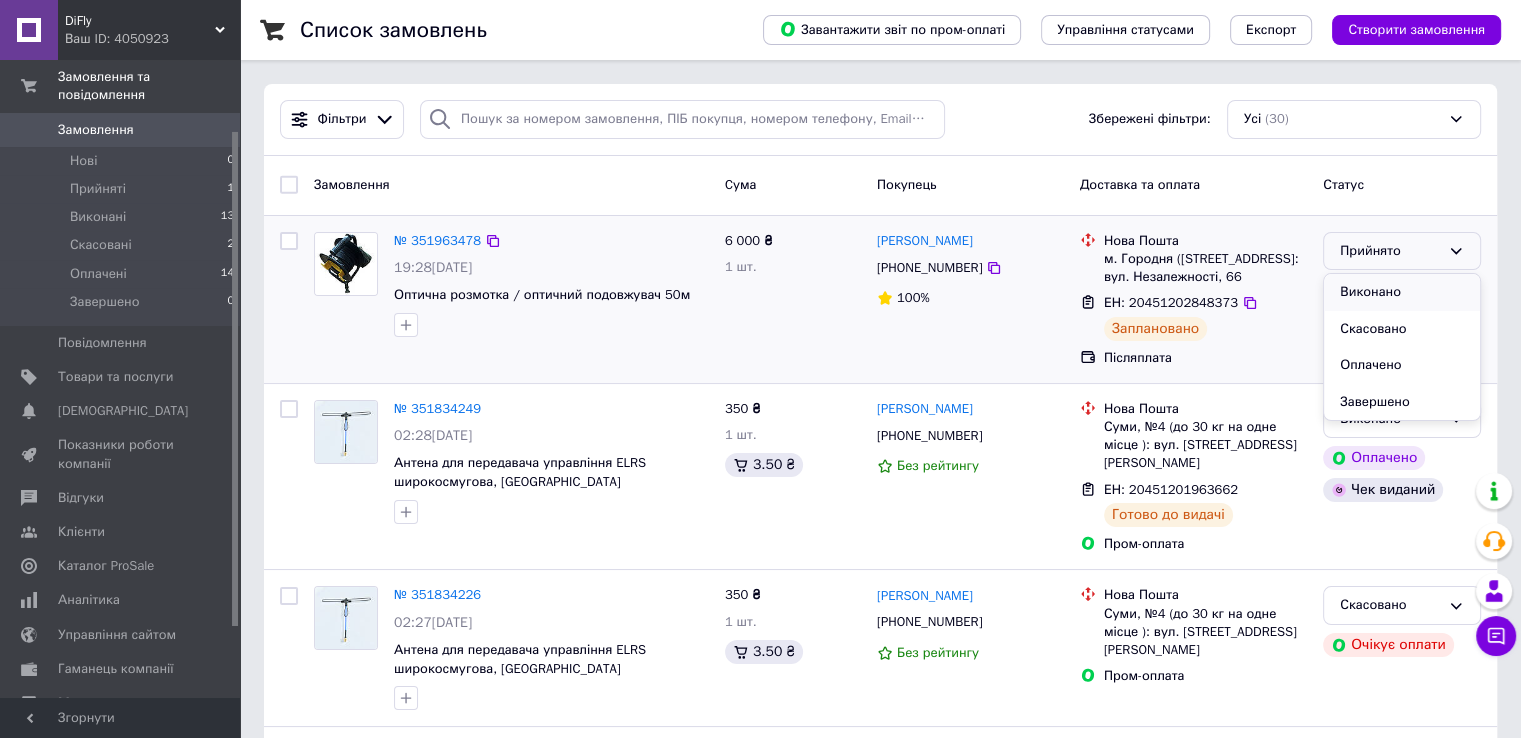 click on "Виконано" at bounding box center (1402, 292) 